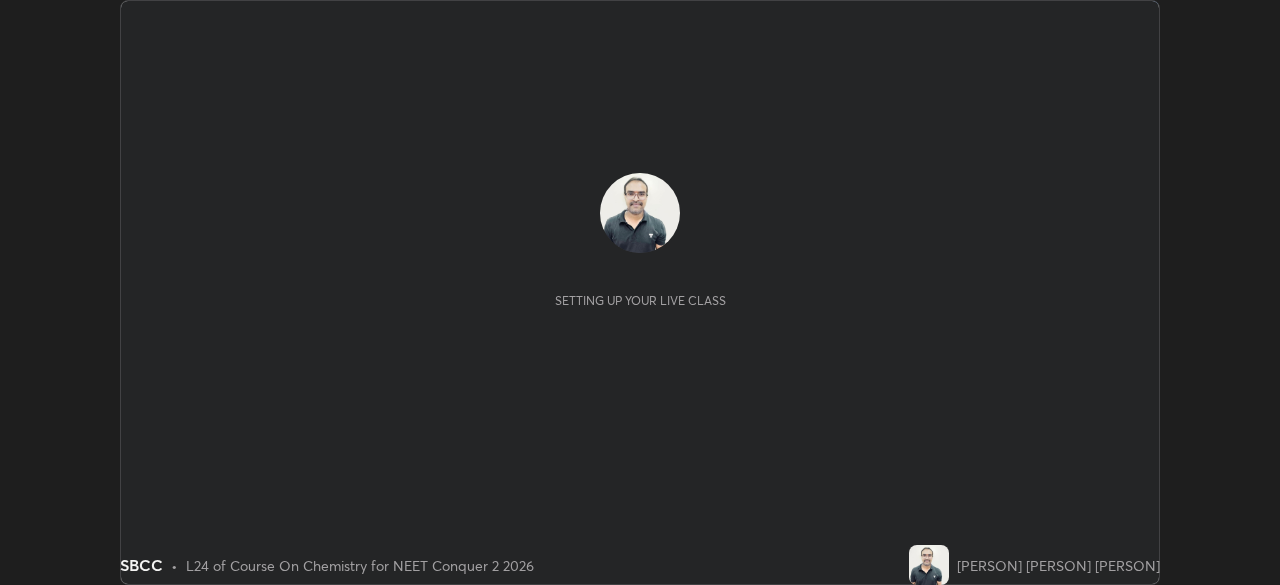 scroll, scrollTop: 0, scrollLeft: 0, axis: both 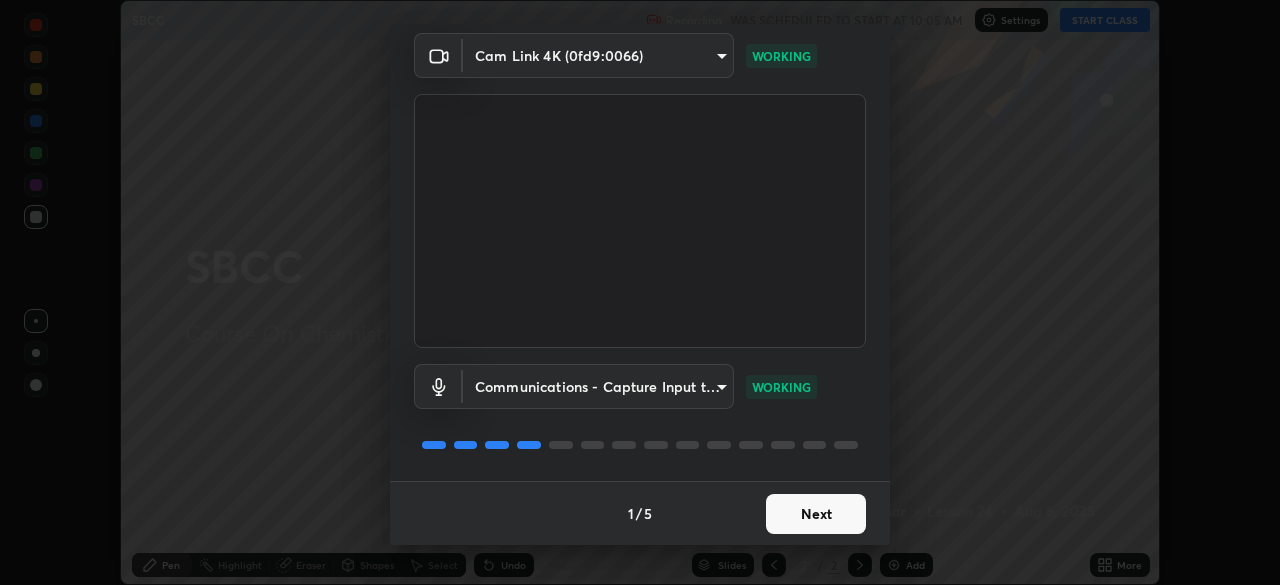 click on "Next" at bounding box center (816, 514) 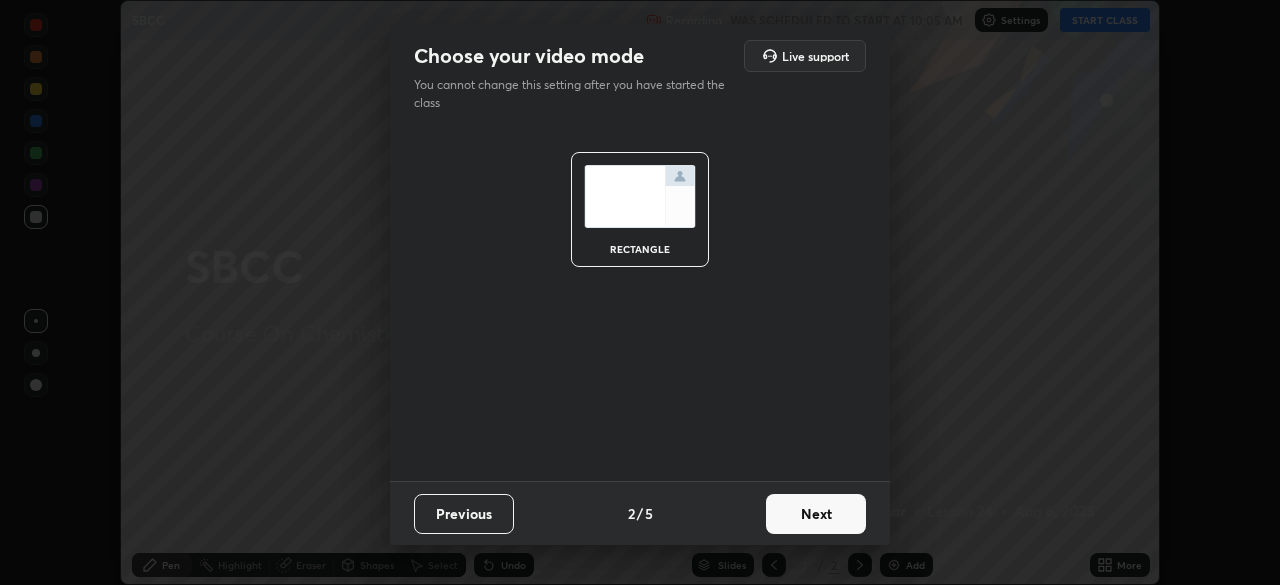 scroll, scrollTop: 0, scrollLeft: 0, axis: both 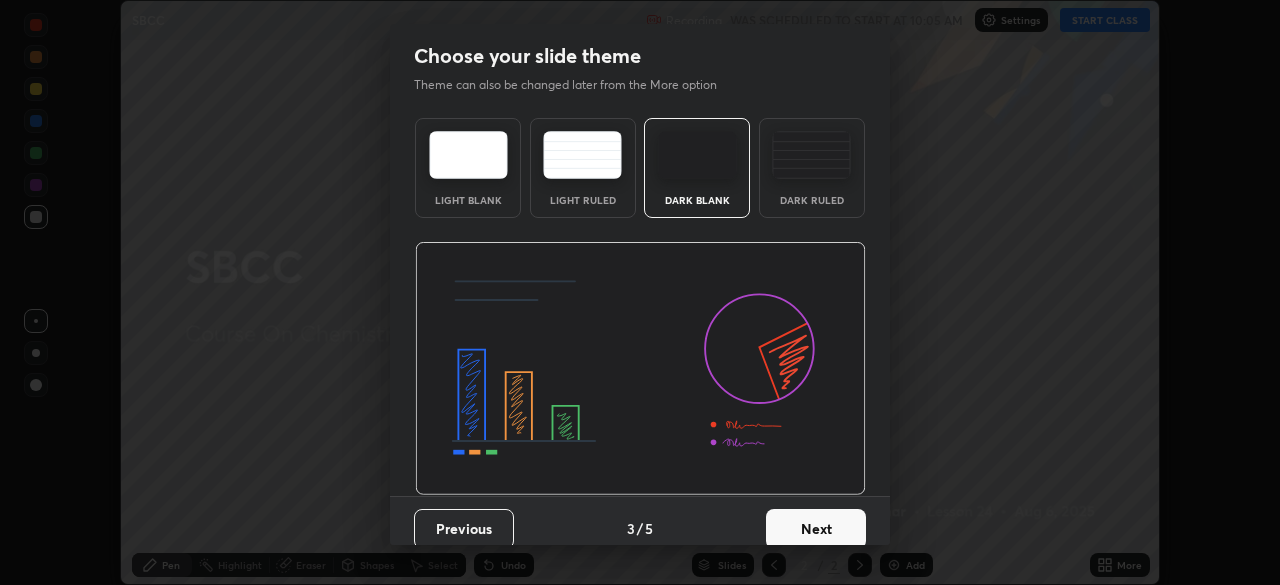click on "Next" at bounding box center (816, 529) 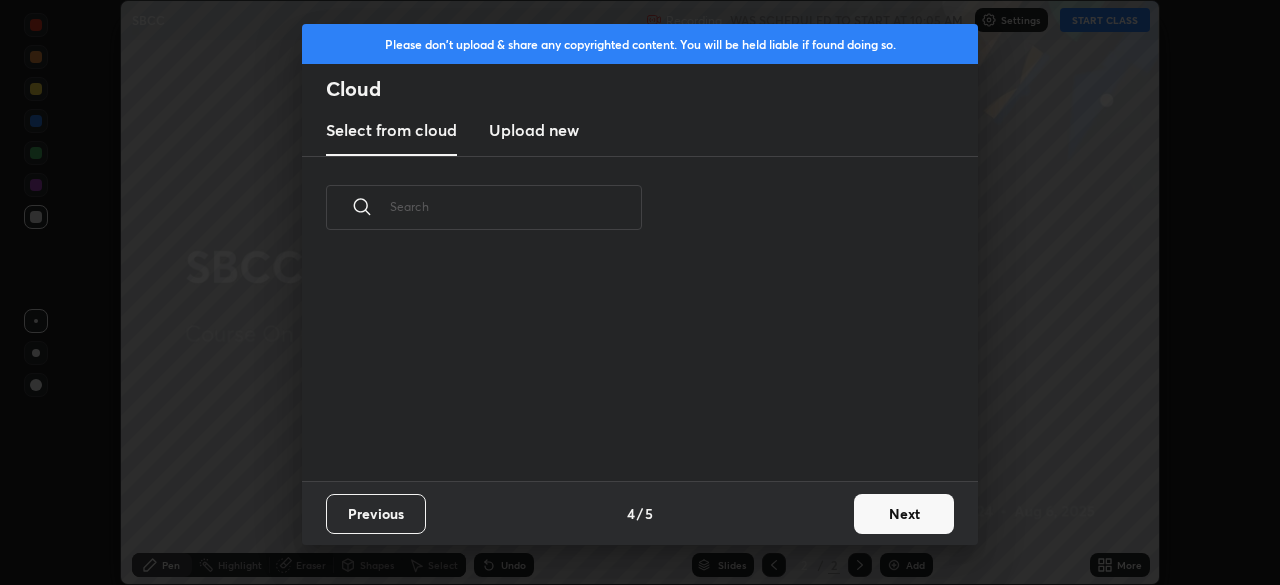 click on "Next" at bounding box center (904, 514) 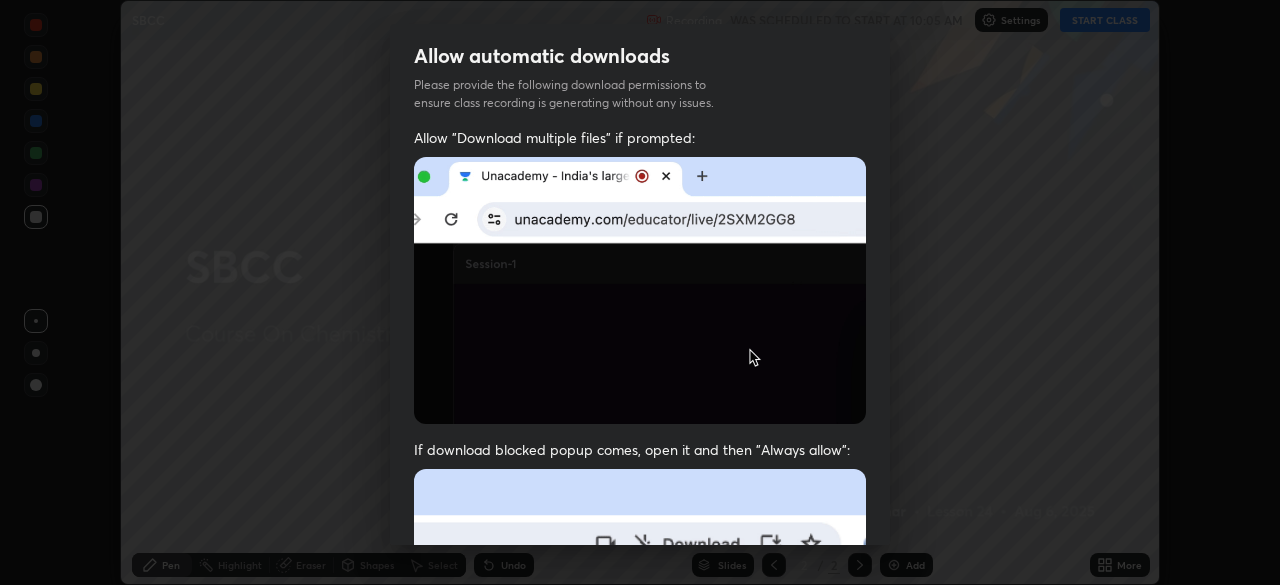 click on "Allow automatic downloads Please provide the following download permissions to ensure class recording is generating without any issues. Allow "Download multiple files" if prompted: If download blocked popup comes, open it and then "Always allow": I agree that if I don't provide required permissions, class recording will not be generated Previous 5 / 5 Done" at bounding box center (640, 284) 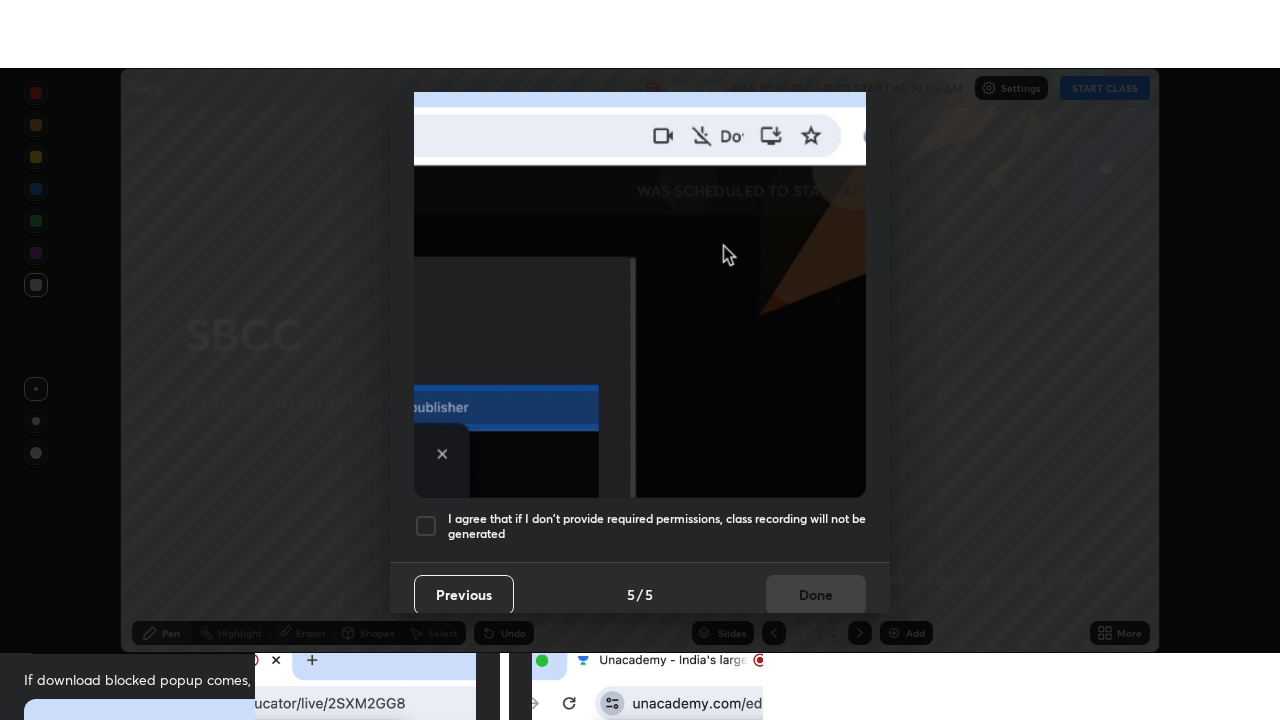scroll, scrollTop: 479, scrollLeft: 0, axis: vertical 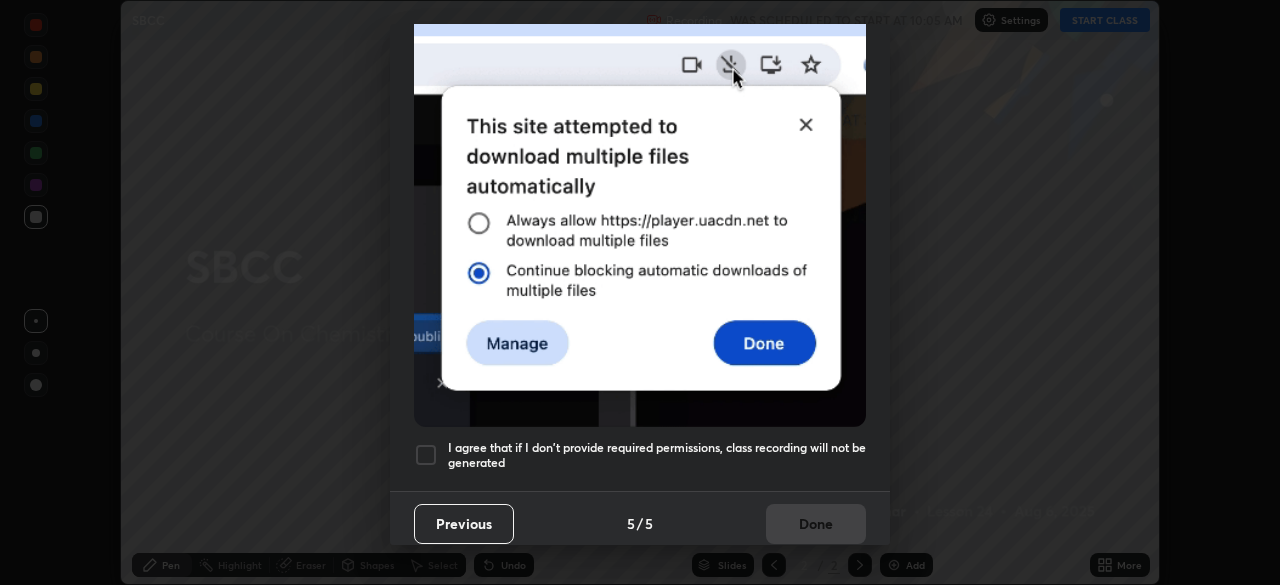 click at bounding box center (426, 455) 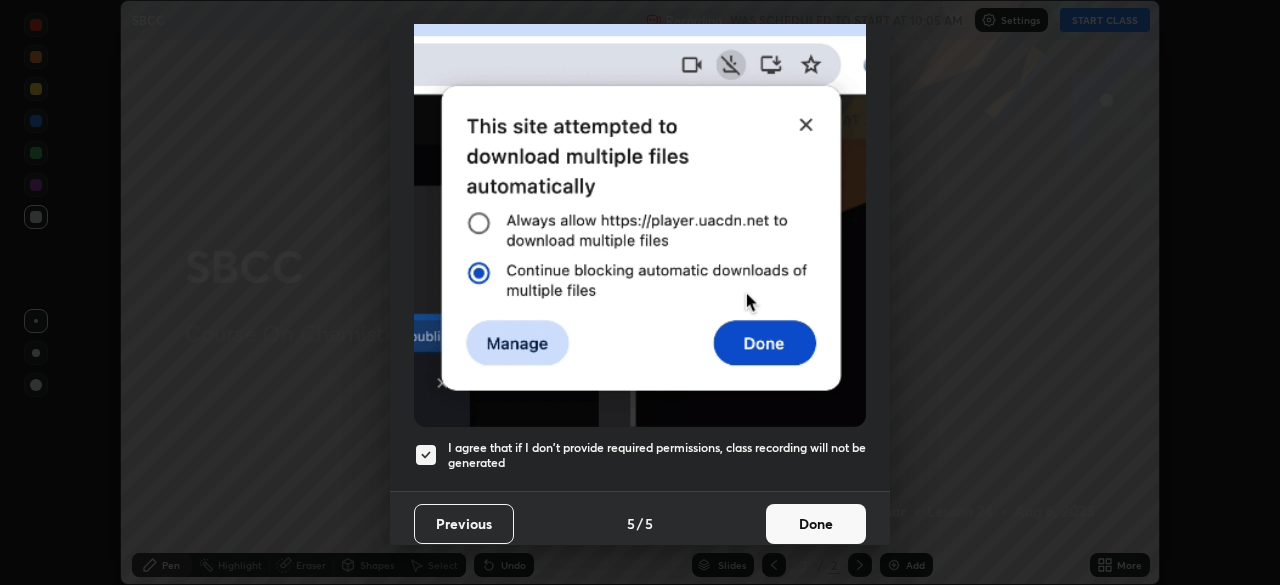 click on "Done" at bounding box center [816, 524] 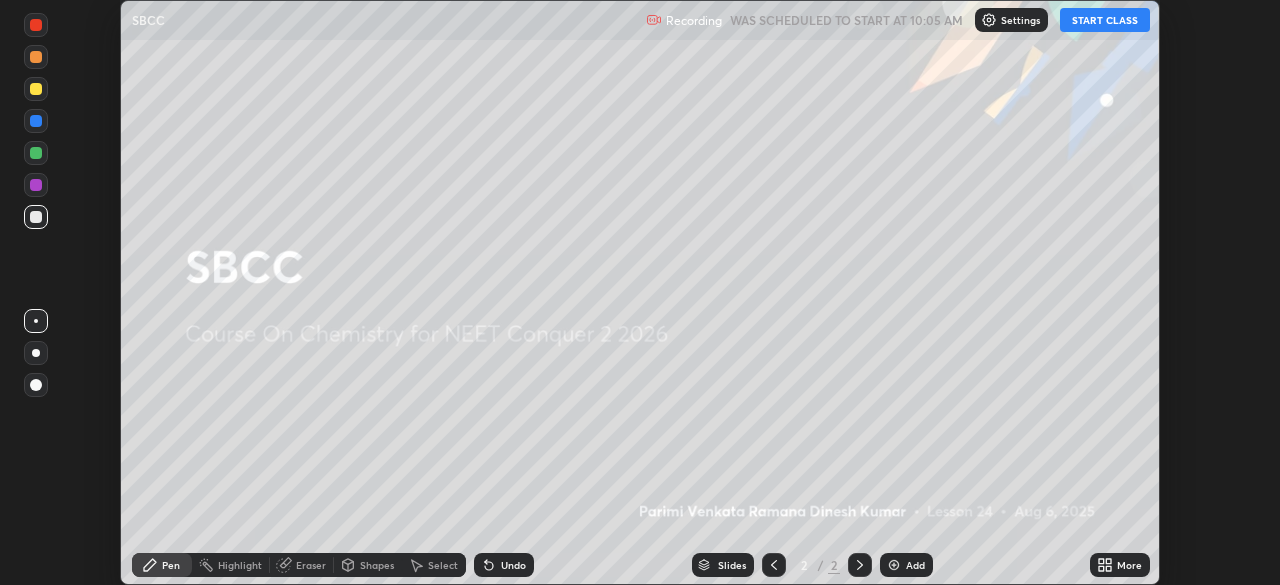 click on "START CLASS" at bounding box center [1105, 20] 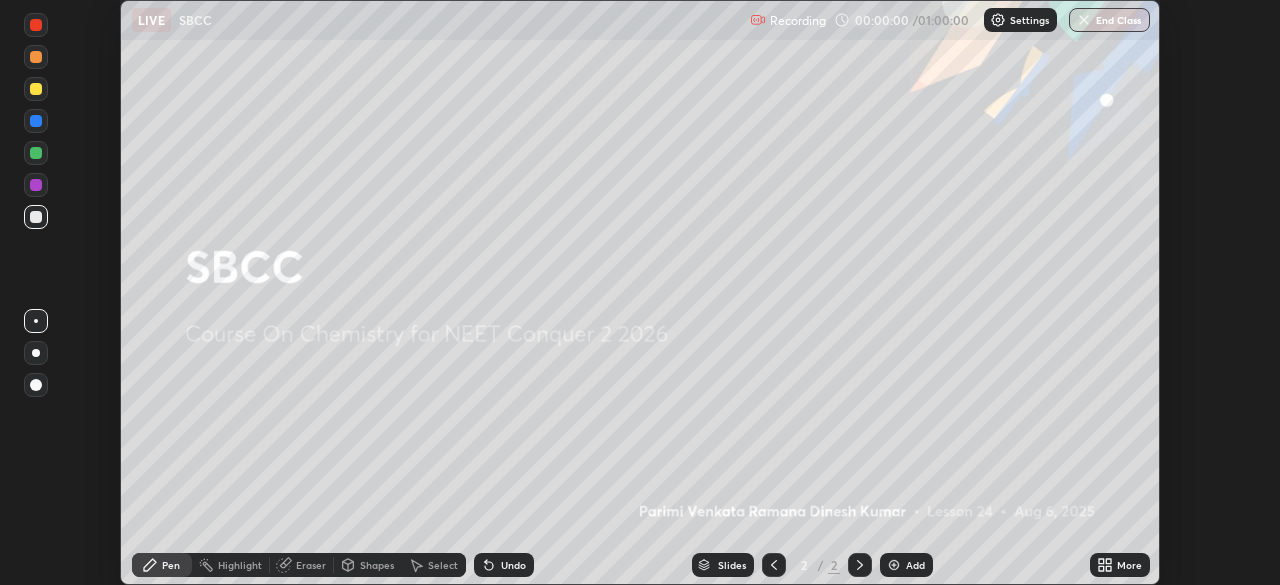 click 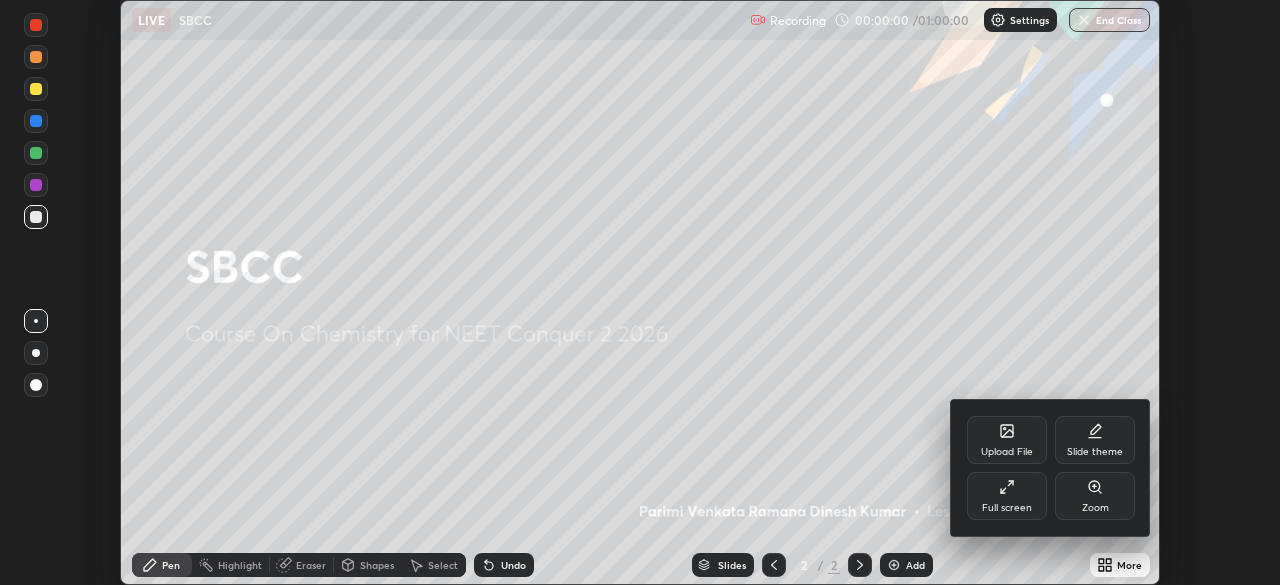 click on "Full screen" at bounding box center [1007, 496] 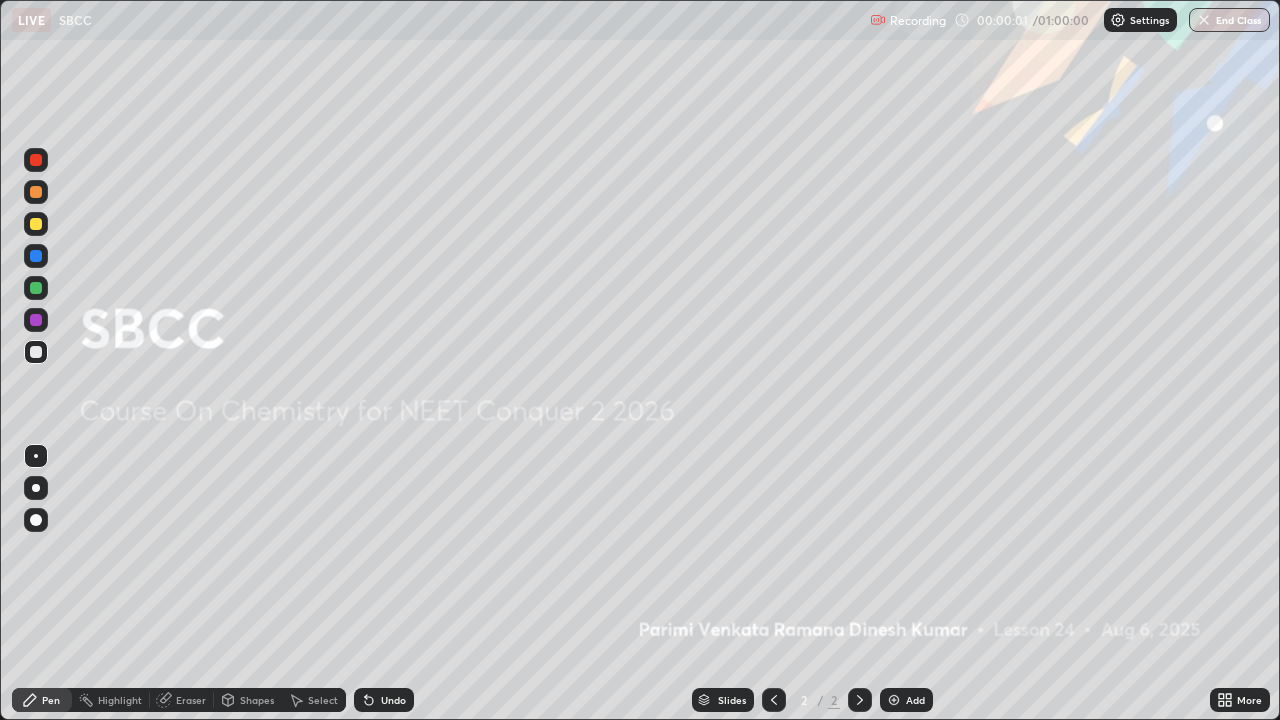 scroll, scrollTop: 99280, scrollLeft: 98720, axis: both 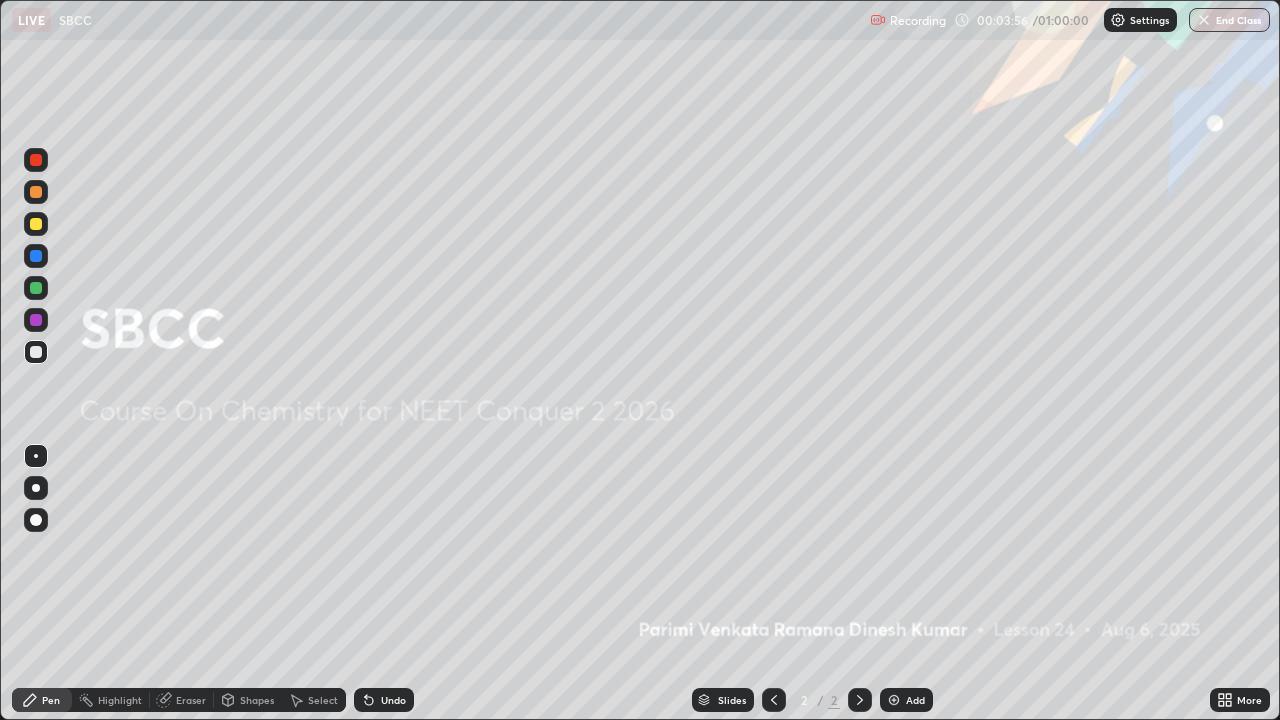 click at bounding box center (894, 700) 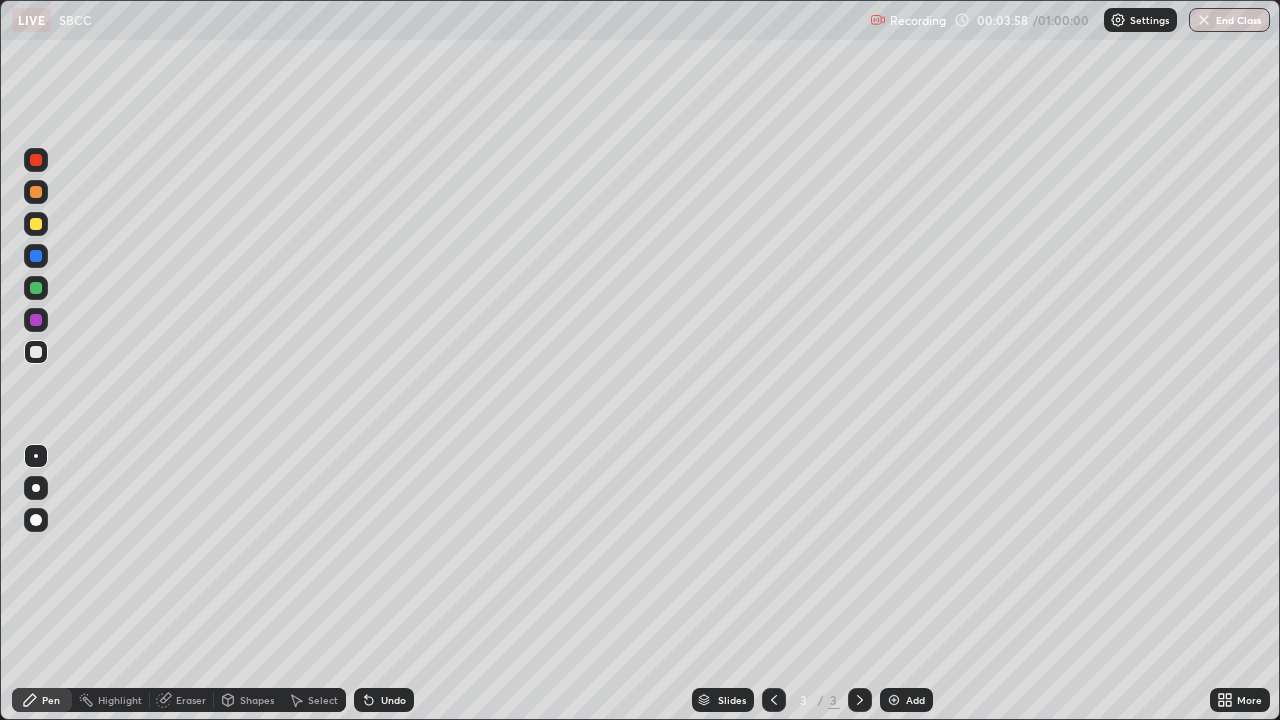 click at bounding box center [36, 256] 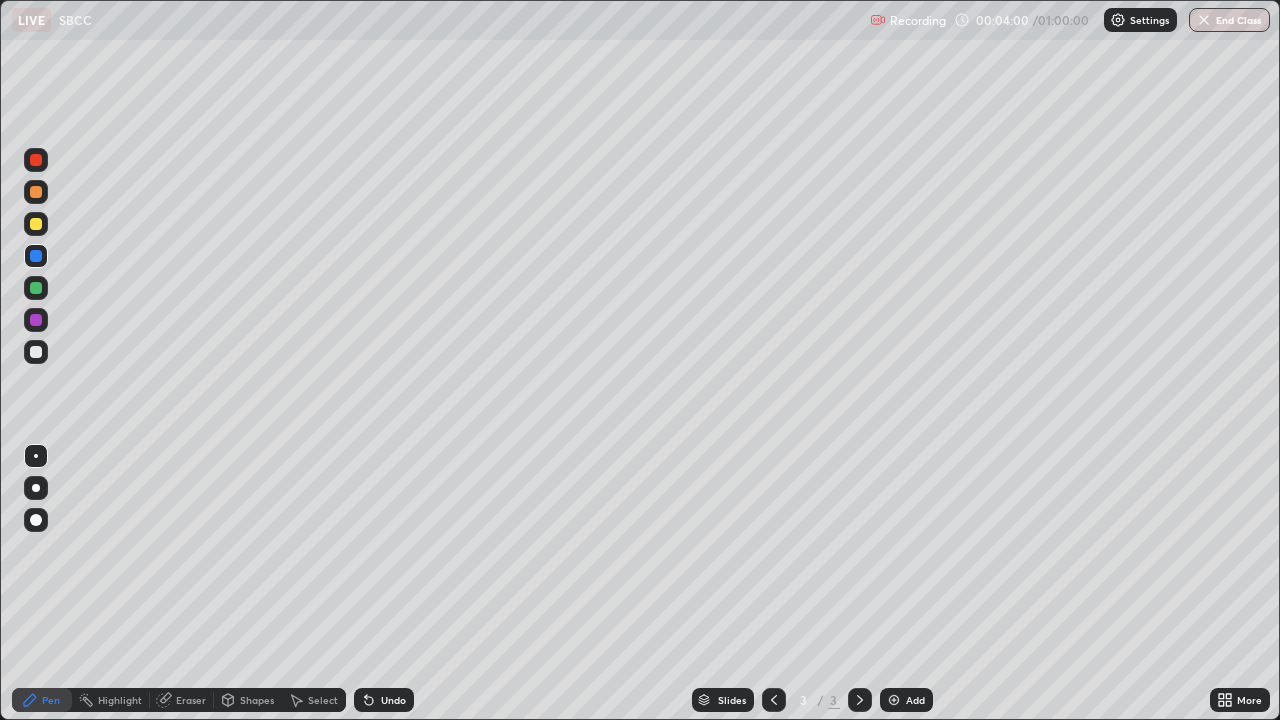 click at bounding box center [36, 488] 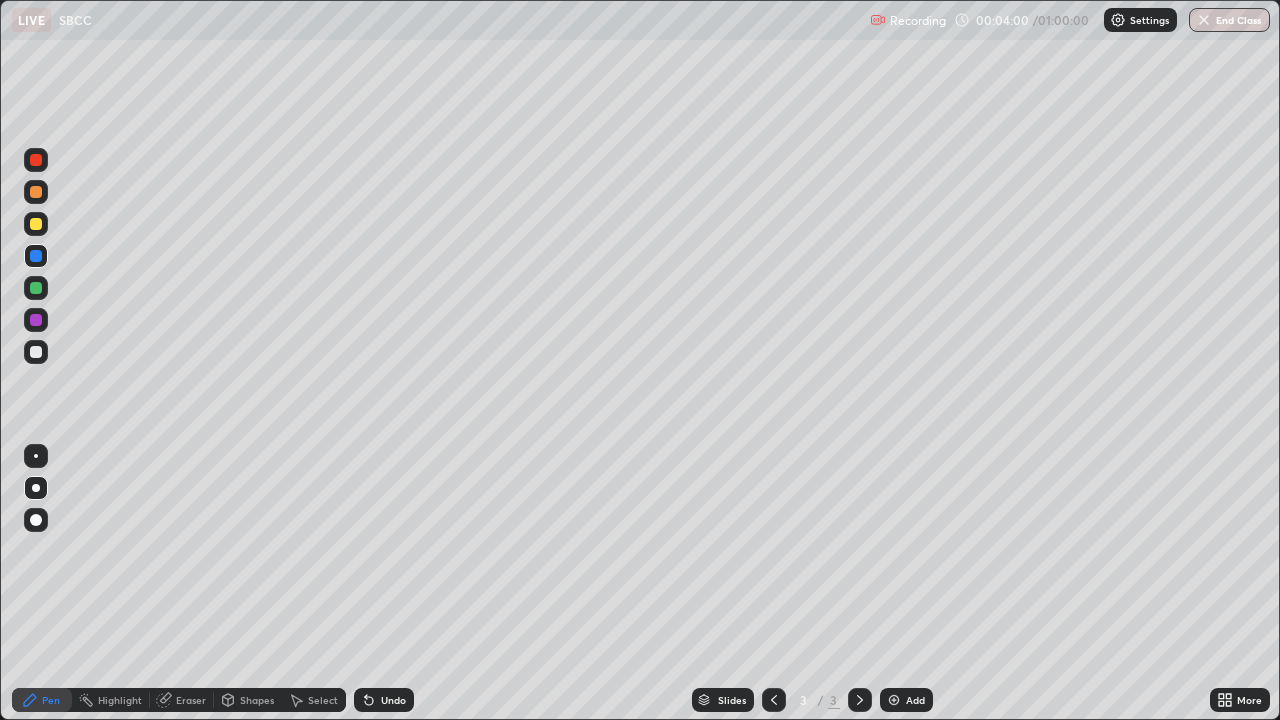 click at bounding box center [36, 488] 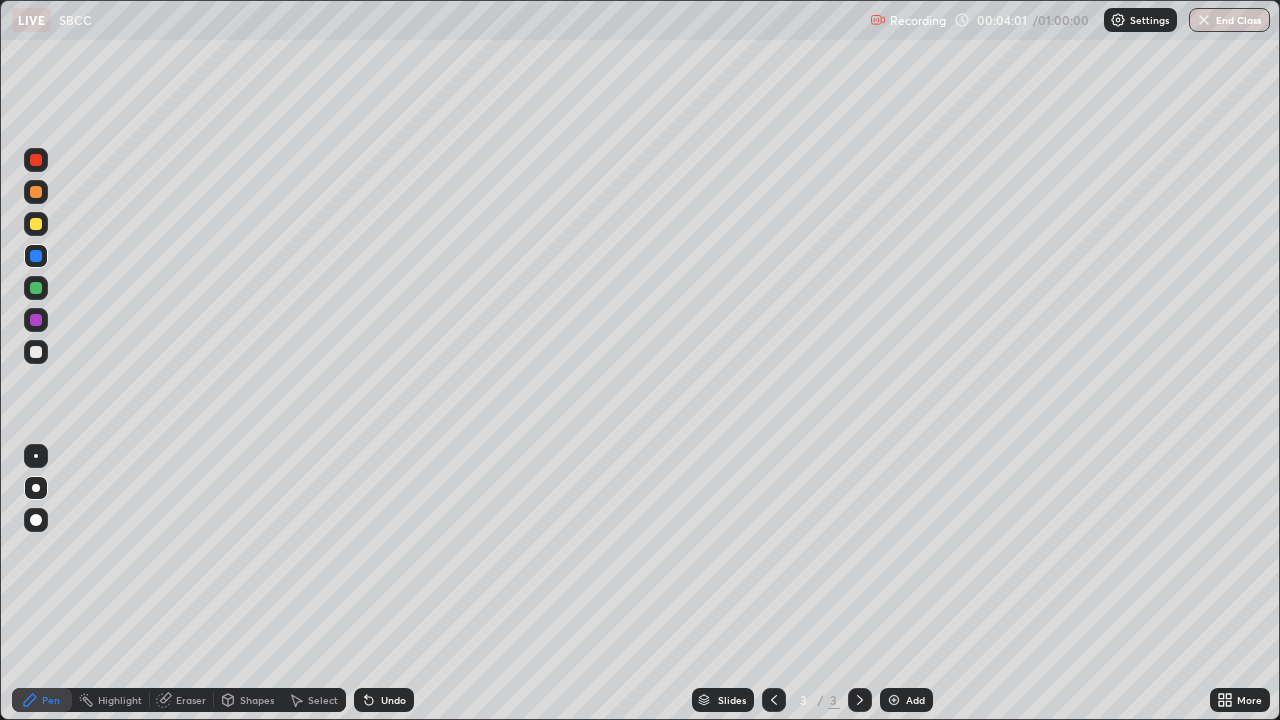 click at bounding box center [36, 256] 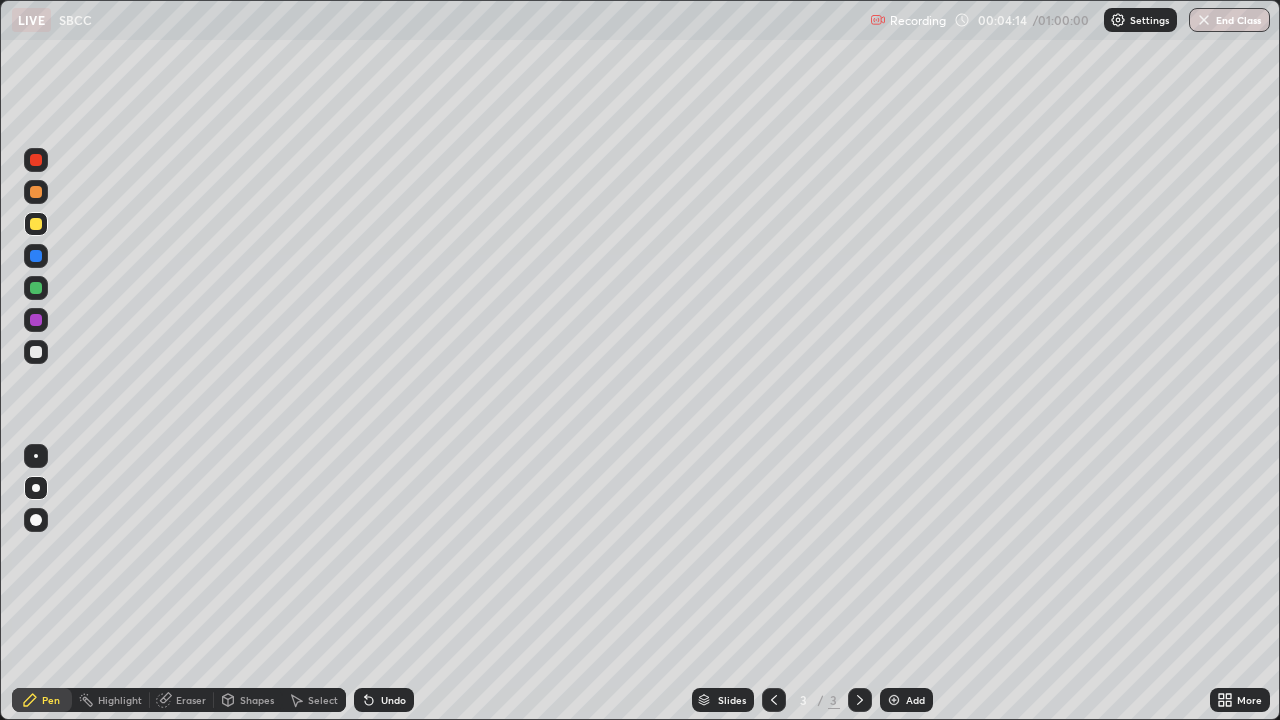click 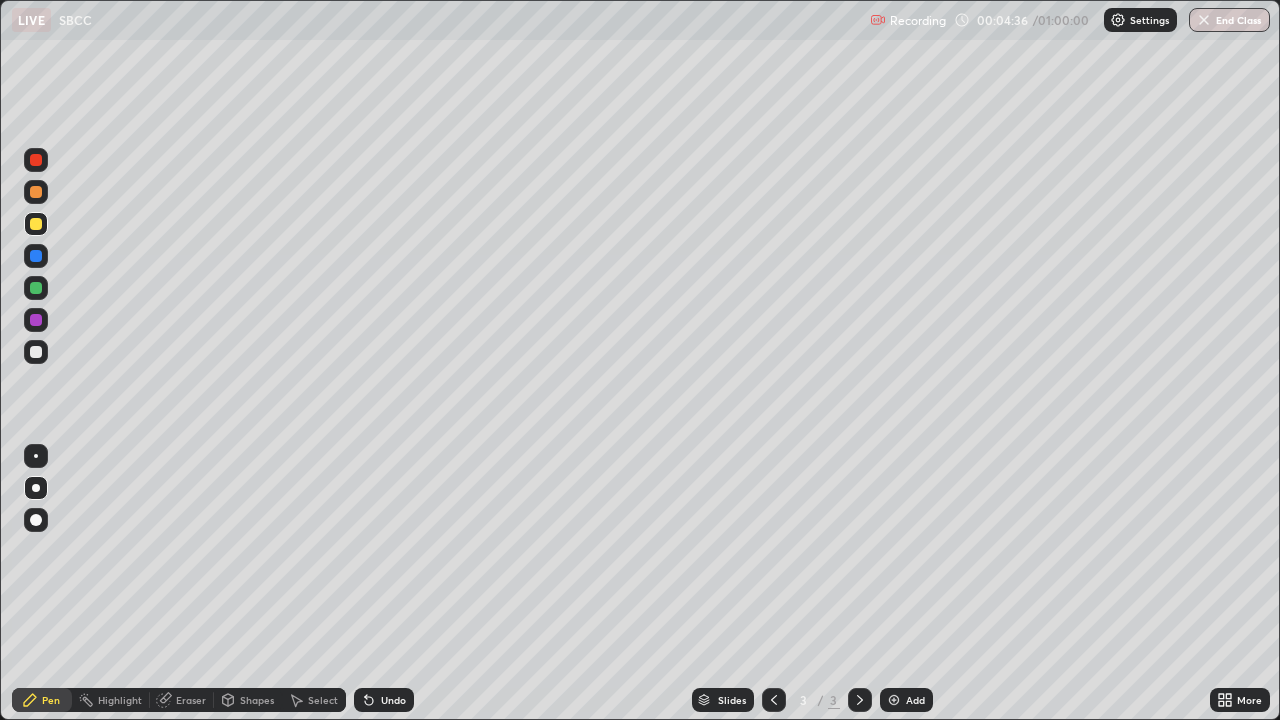 click at bounding box center [36, 288] 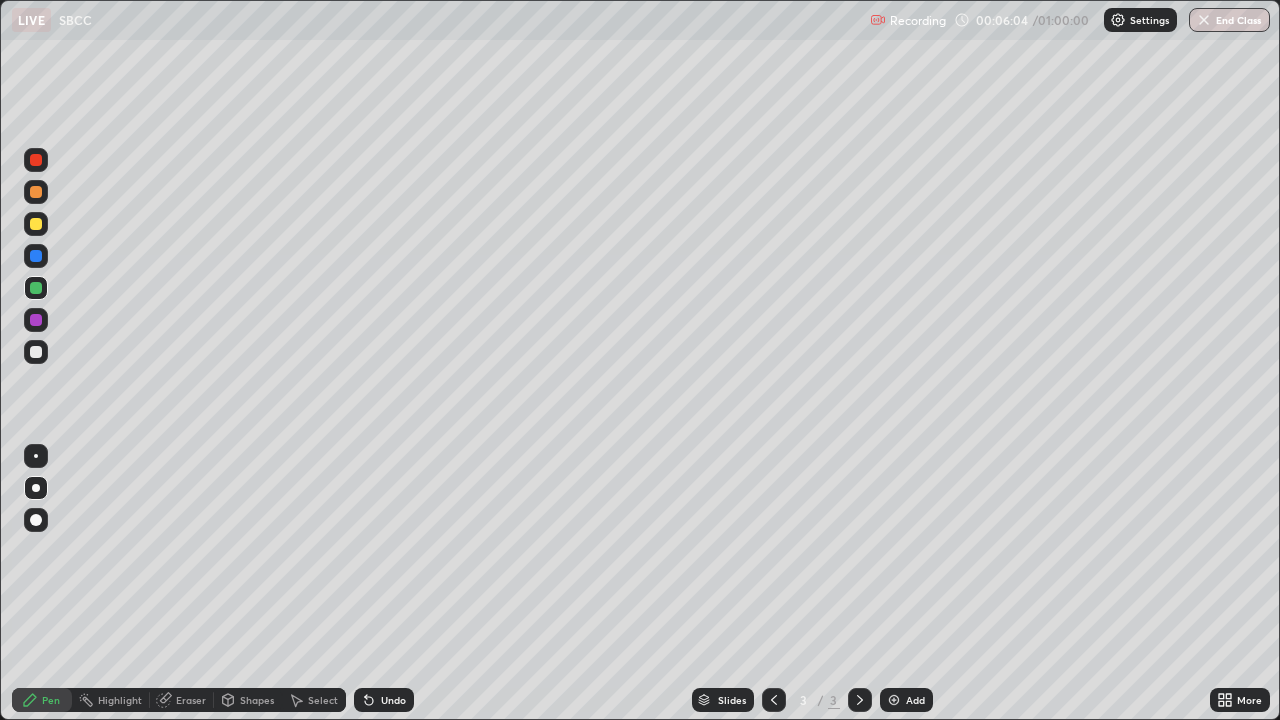 click 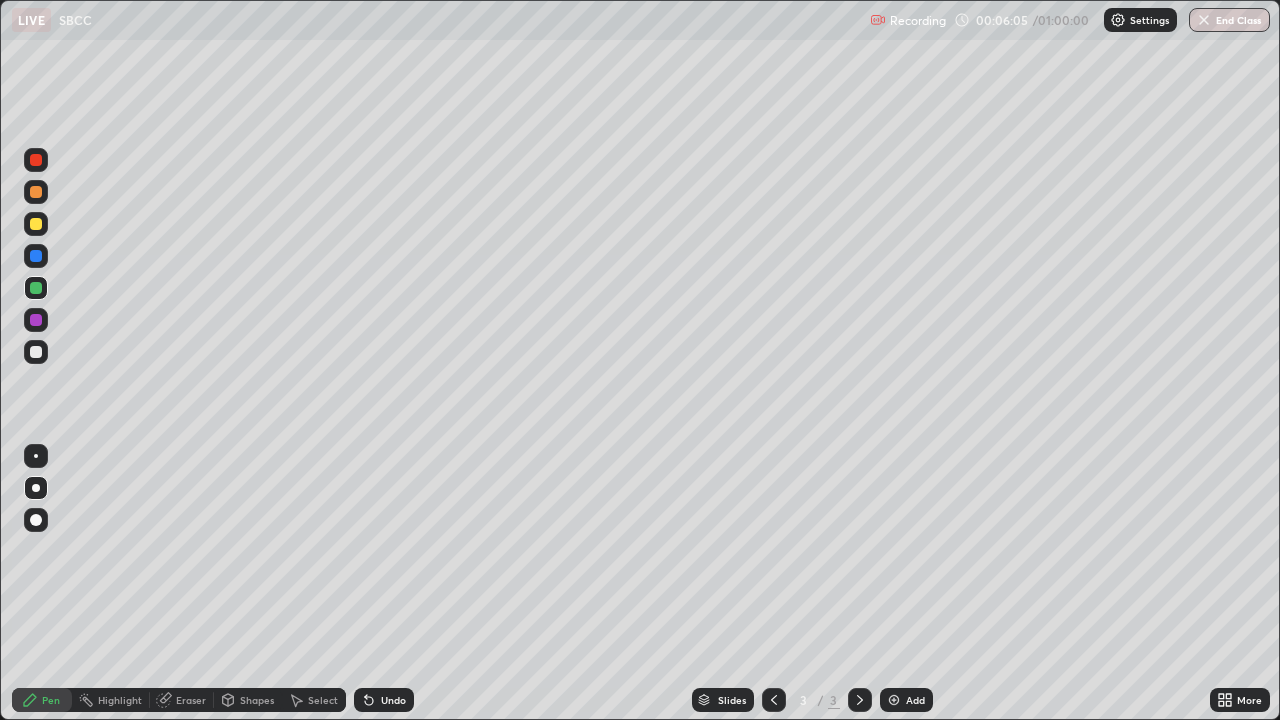 click on "Undo" at bounding box center (393, 700) 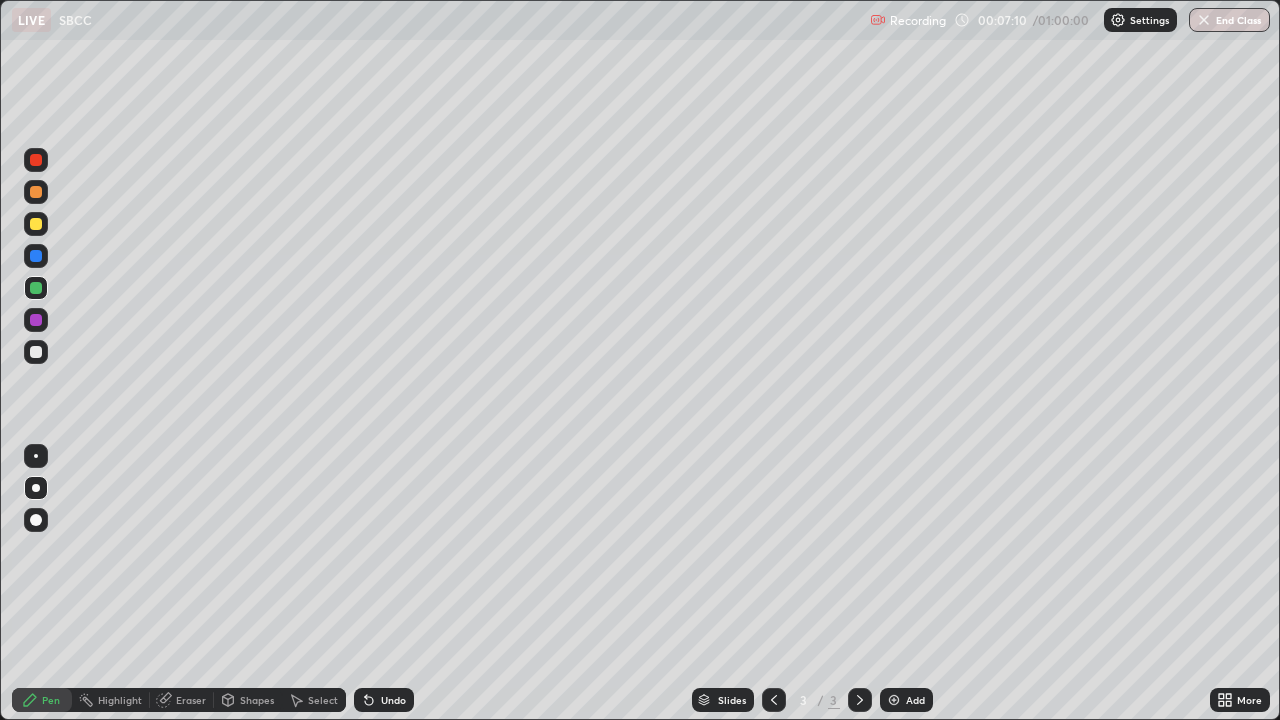 click at bounding box center [36, 352] 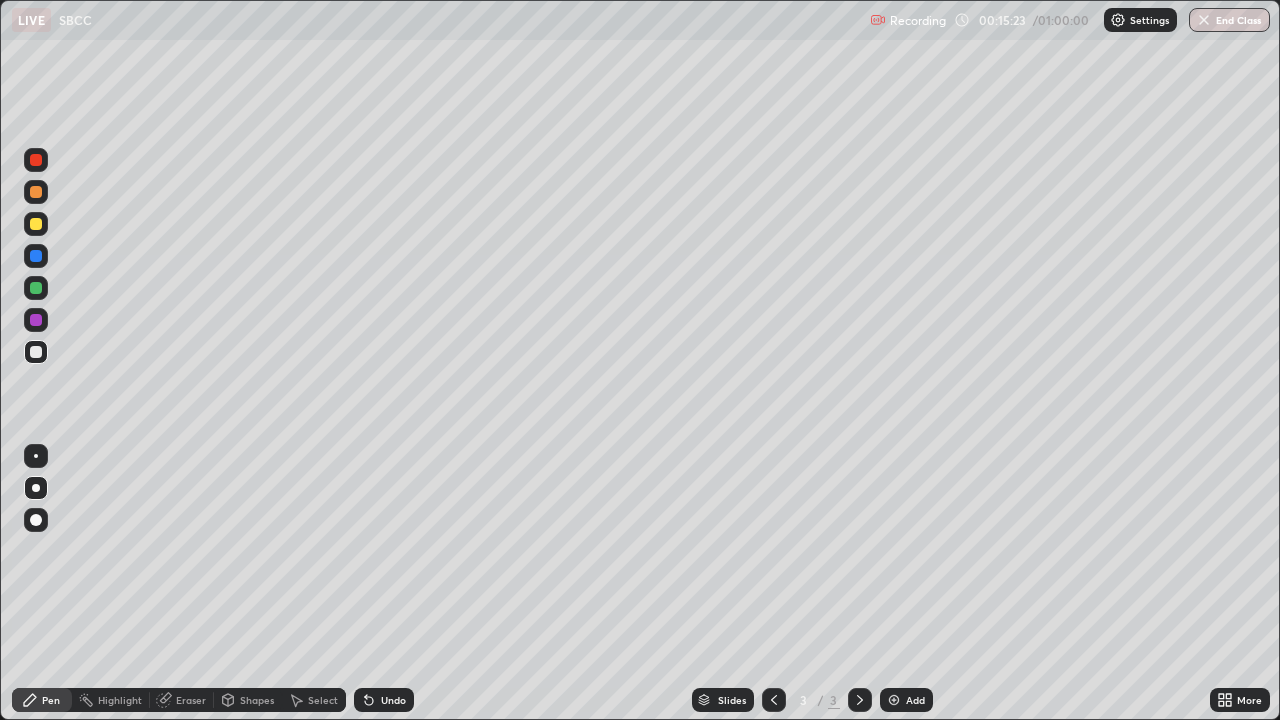 click on "Add" at bounding box center [906, 700] 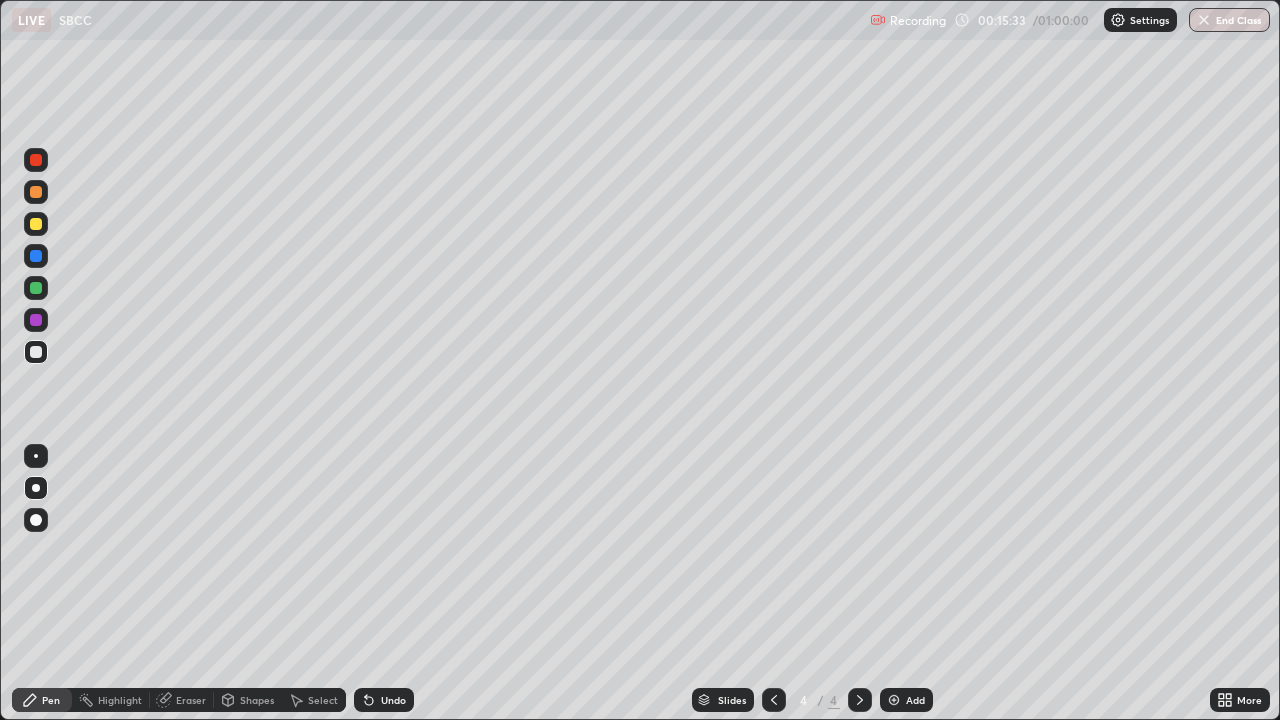 click at bounding box center (36, 160) 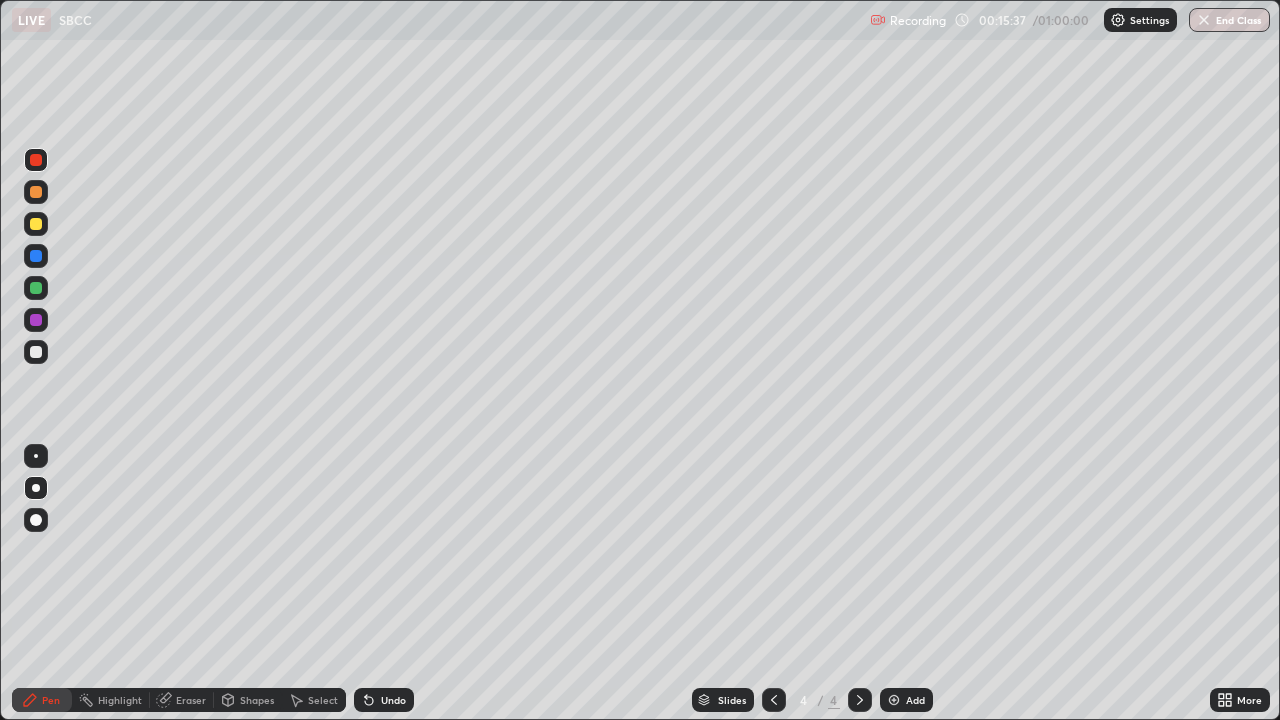 click at bounding box center (36, 256) 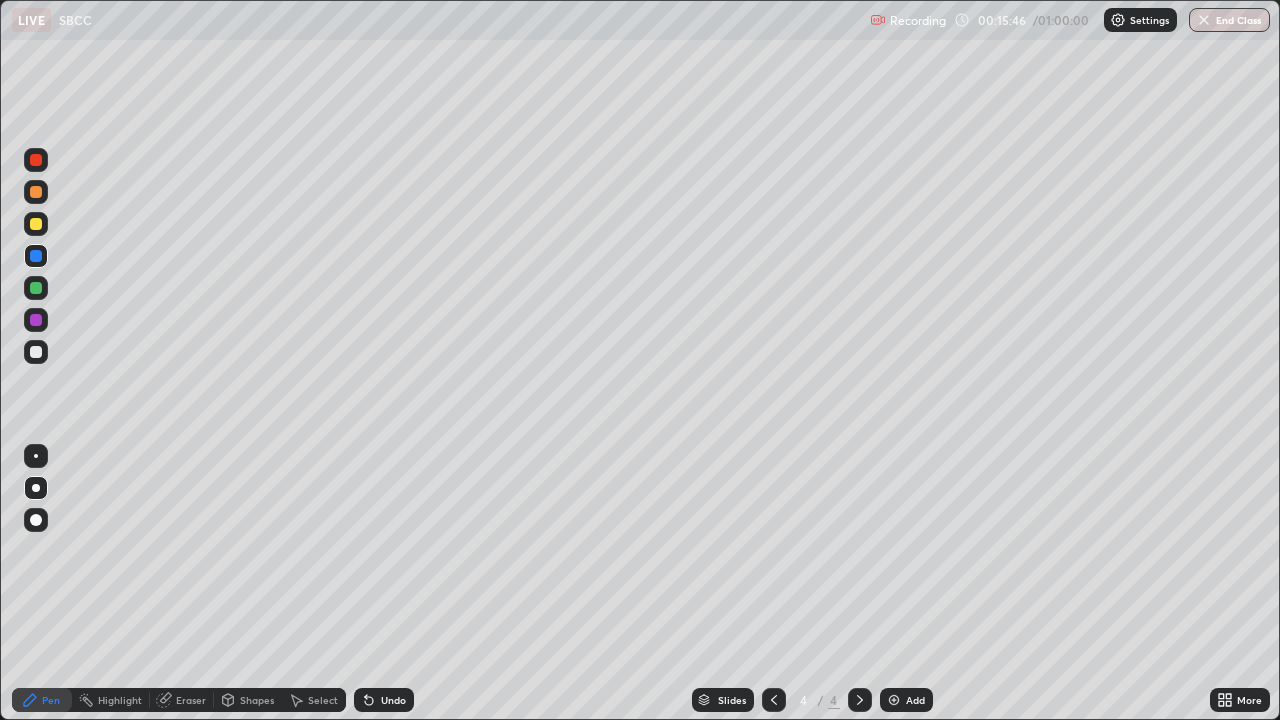 click at bounding box center (36, 352) 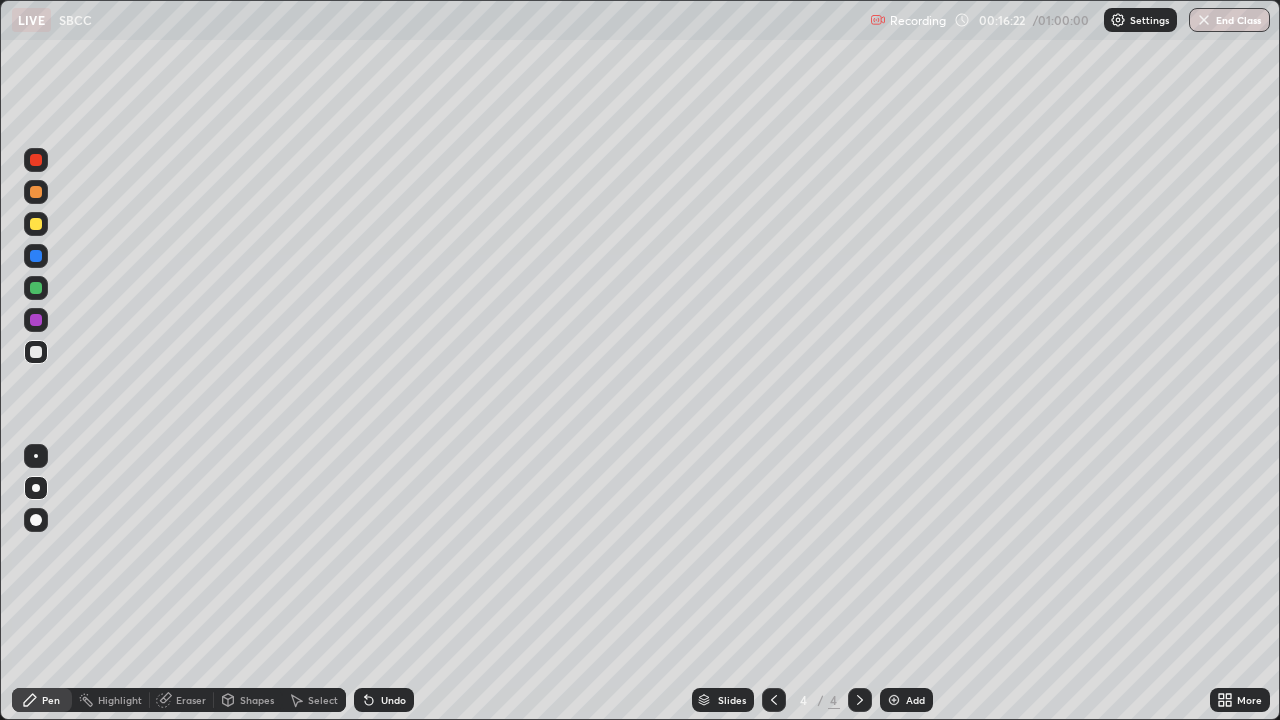 click at bounding box center (36, 320) 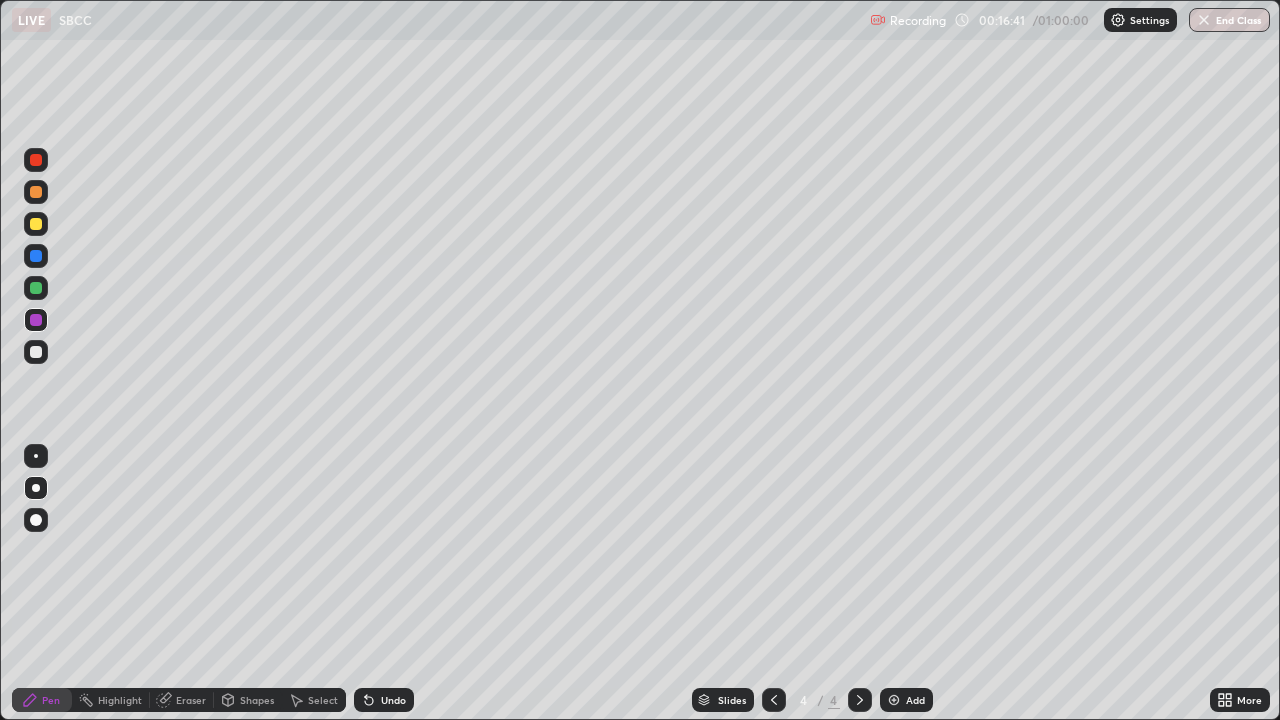 click at bounding box center (36, 352) 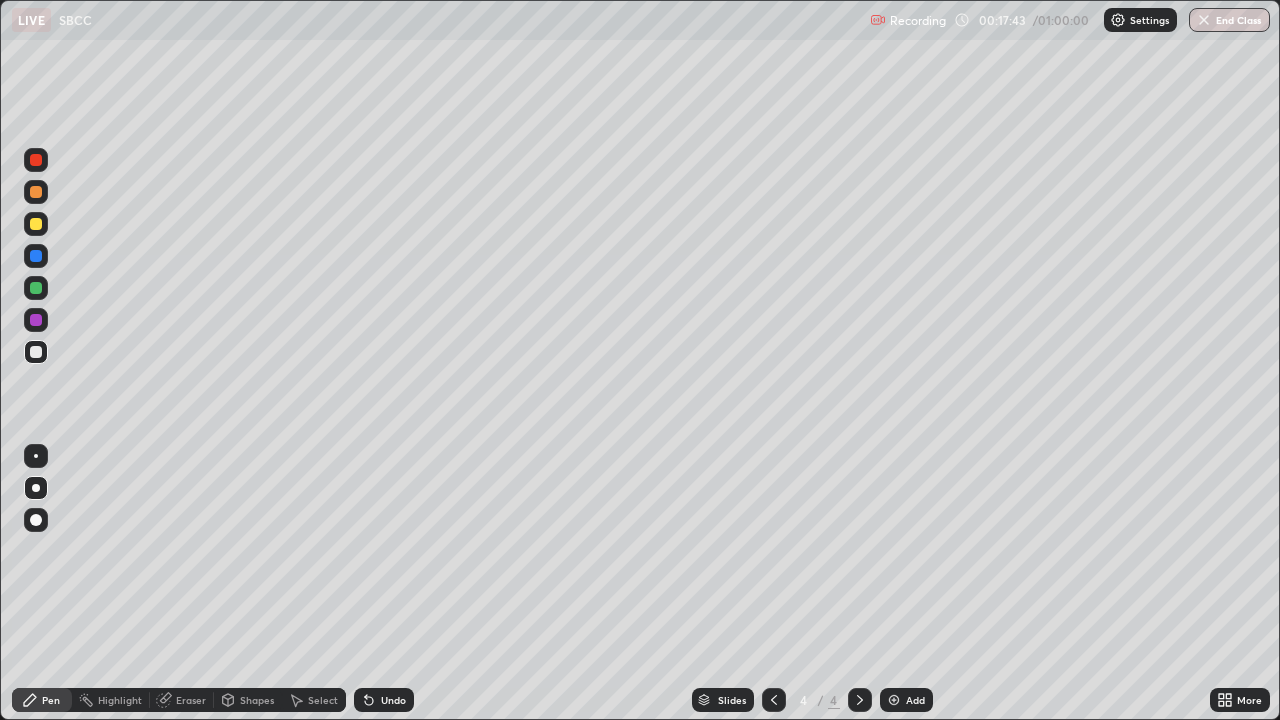 click at bounding box center (36, 320) 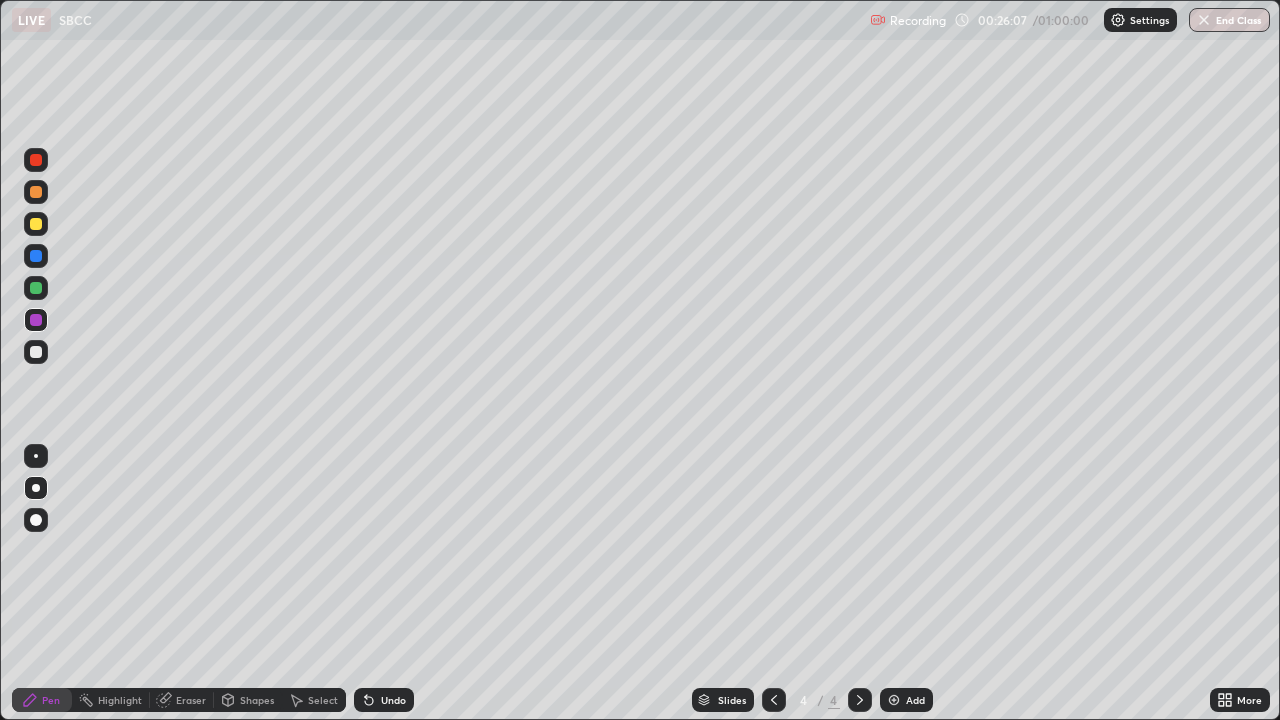 click at bounding box center [894, 700] 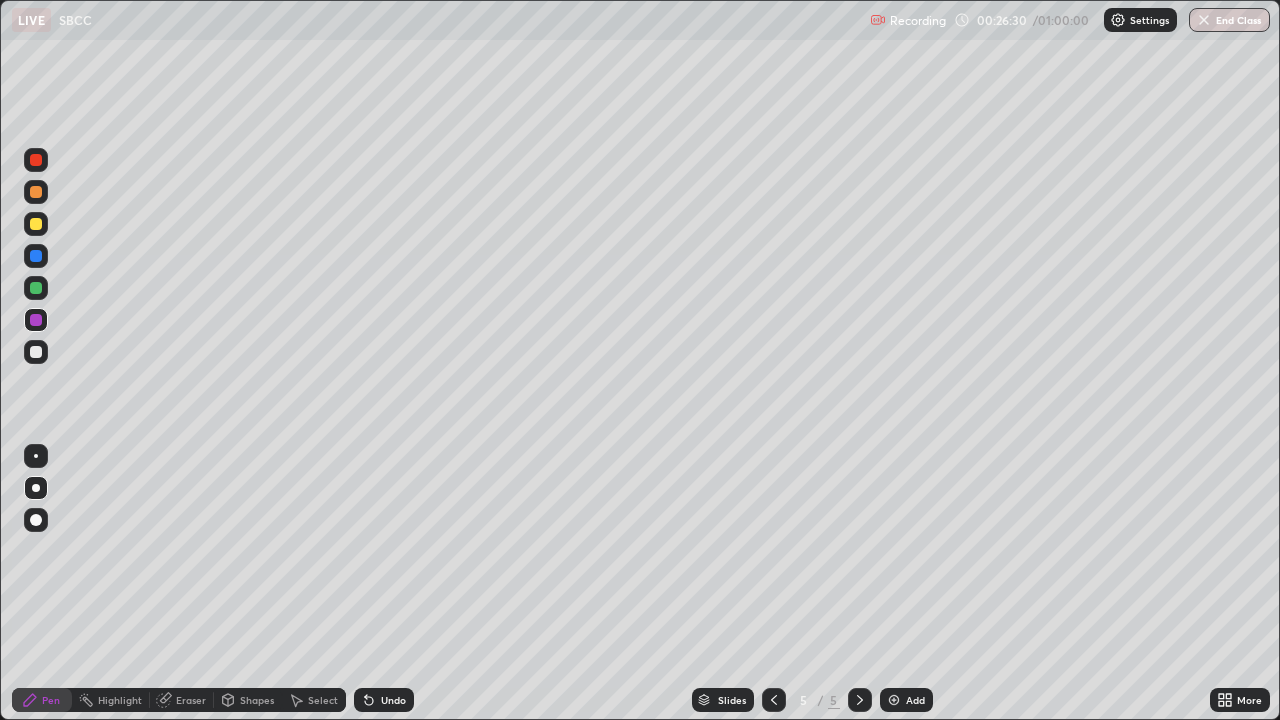 click on "Eraser" at bounding box center [191, 700] 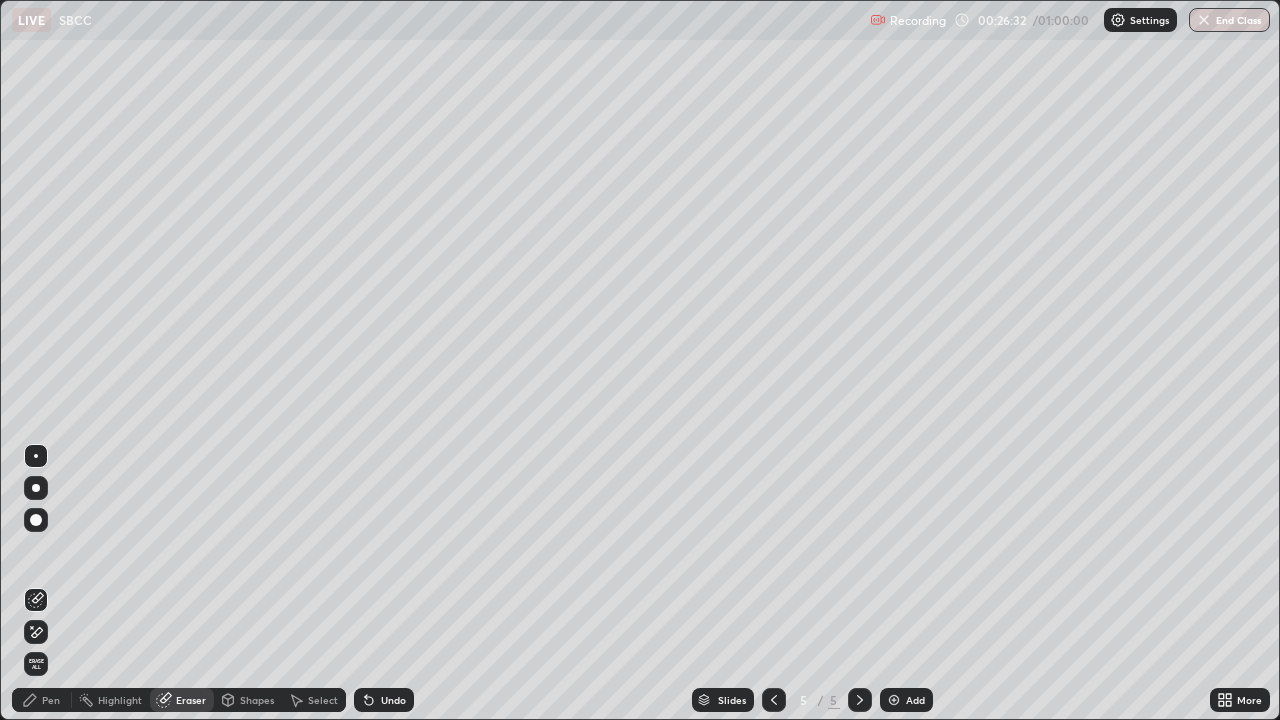 click on "Pen" at bounding box center (51, 700) 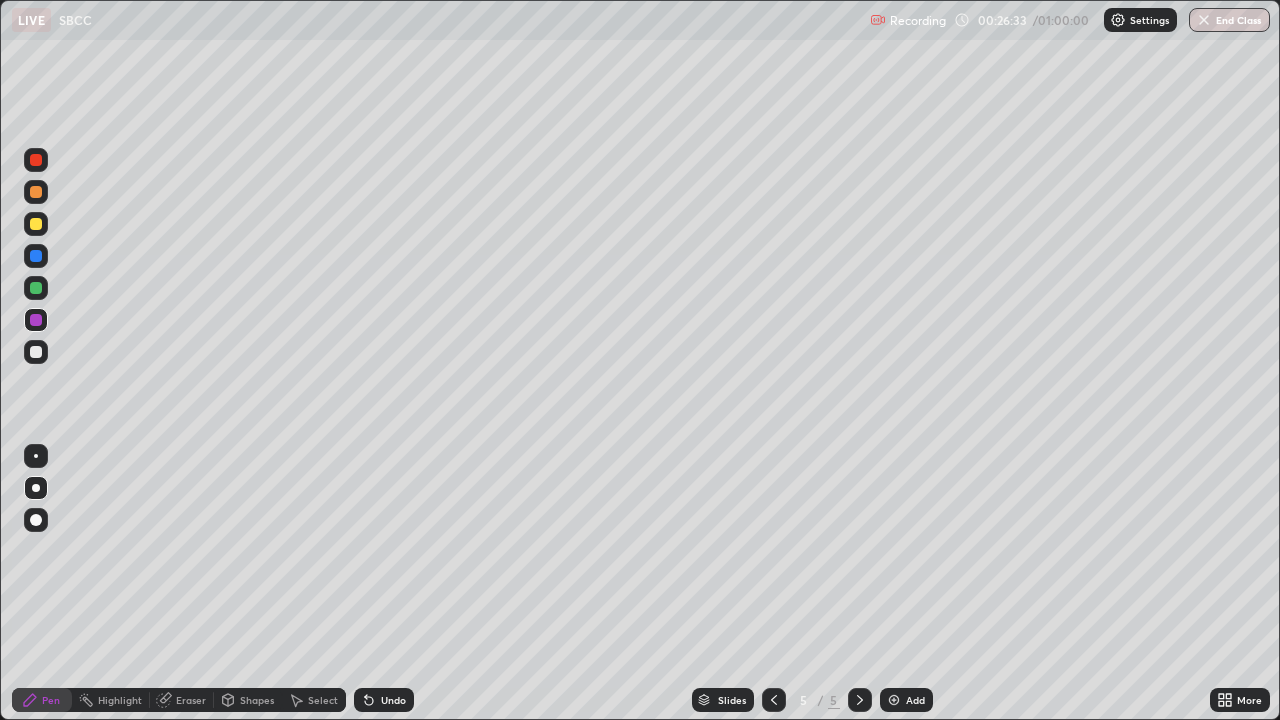 click at bounding box center (36, 352) 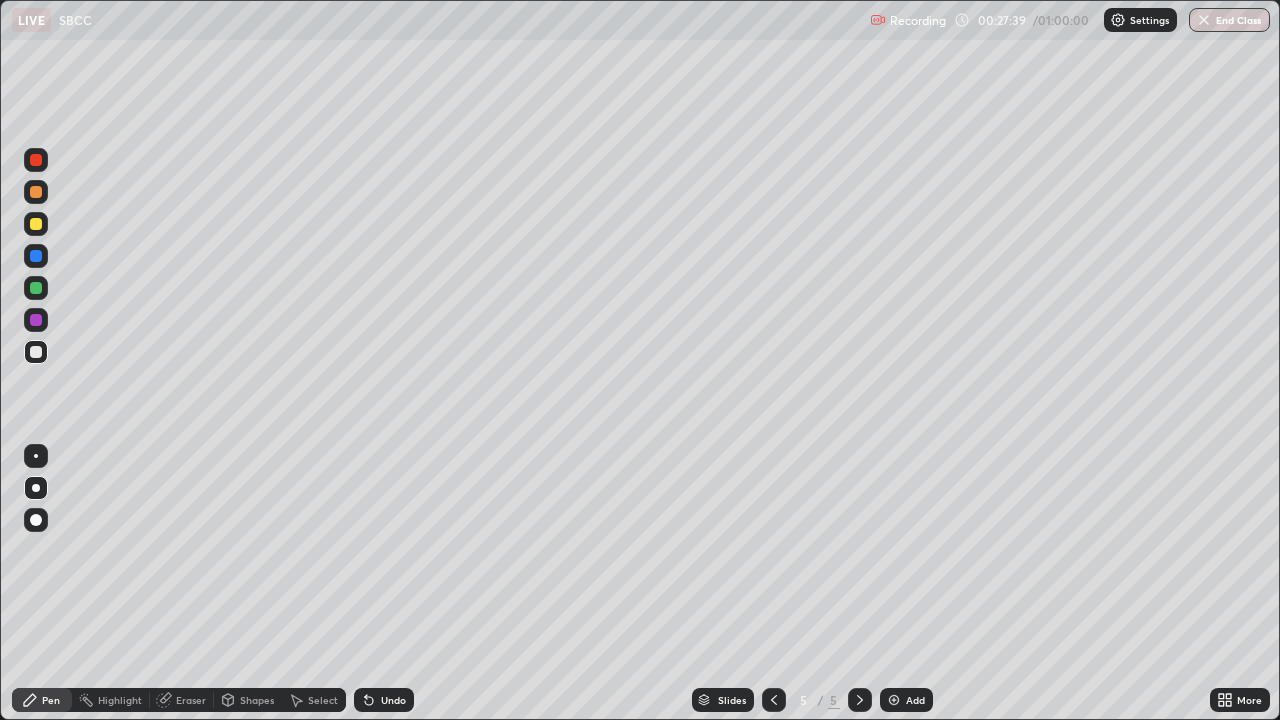 click at bounding box center (36, 320) 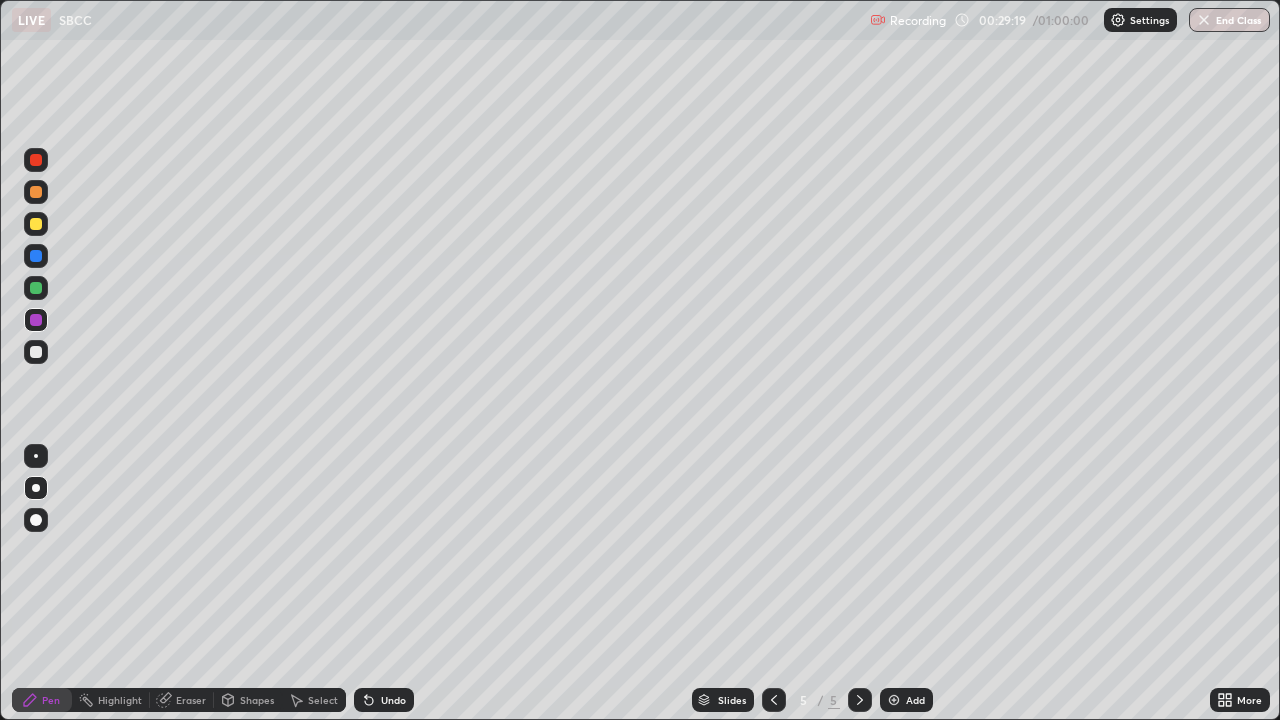 click on "Undo" at bounding box center (384, 700) 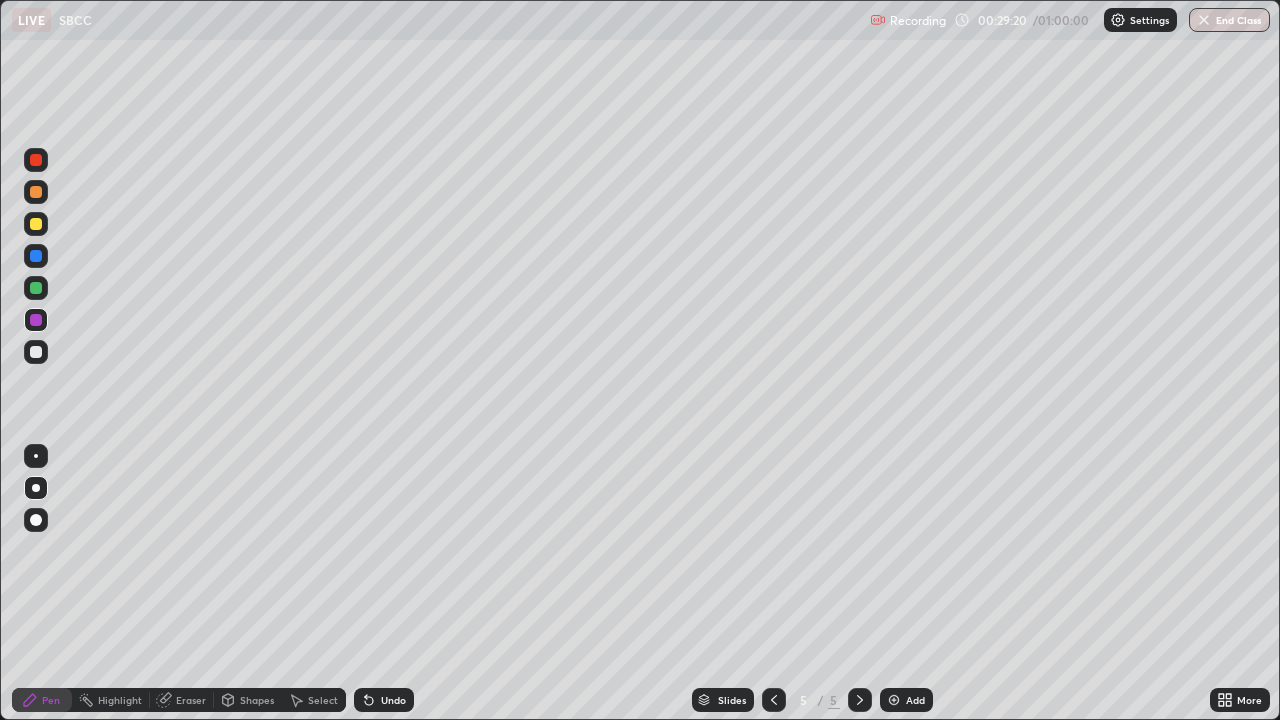 click on "Undo" at bounding box center (384, 700) 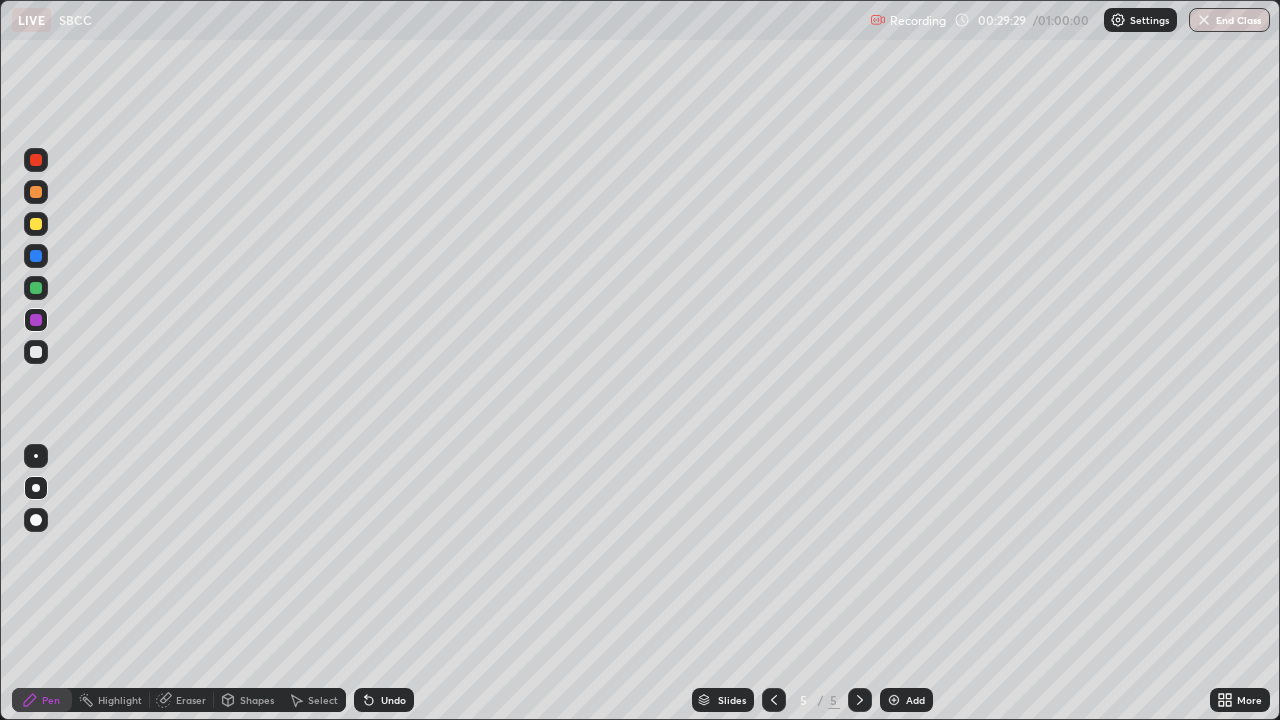 click at bounding box center [36, 352] 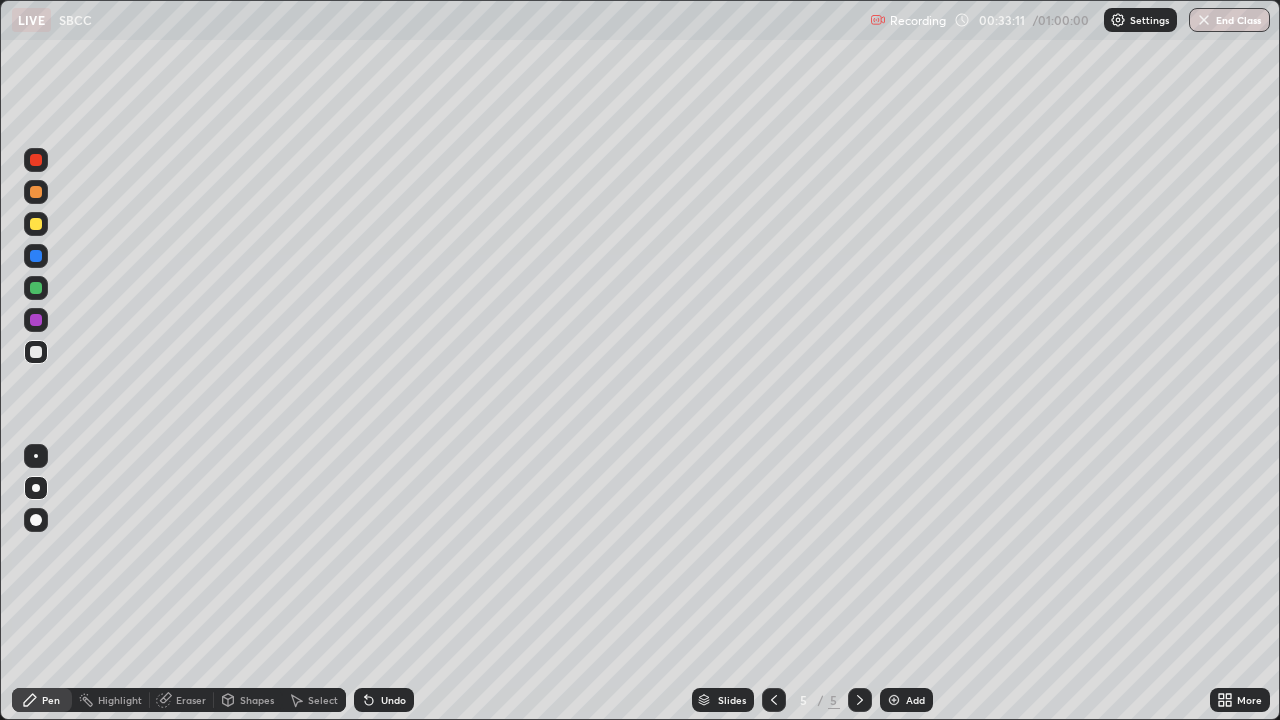 click at bounding box center (894, 700) 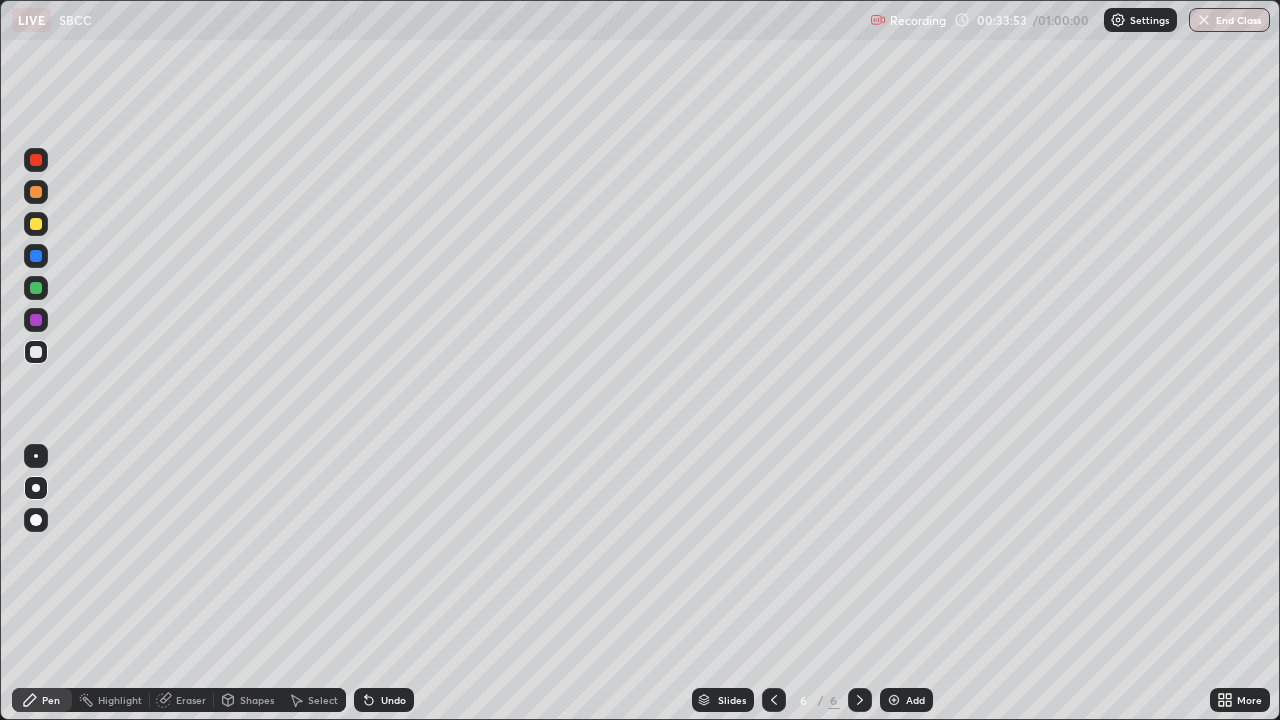 click on "Undo" at bounding box center [393, 700] 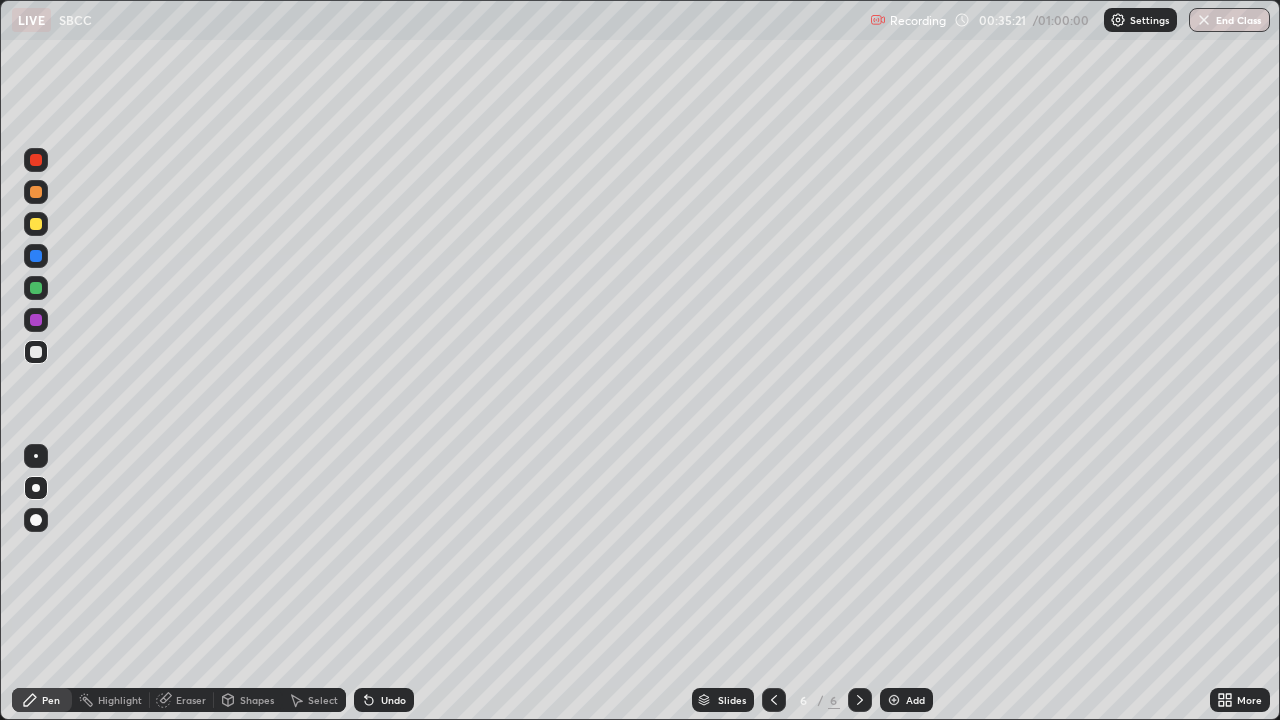 click on "Undo" at bounding box center (384, 700) 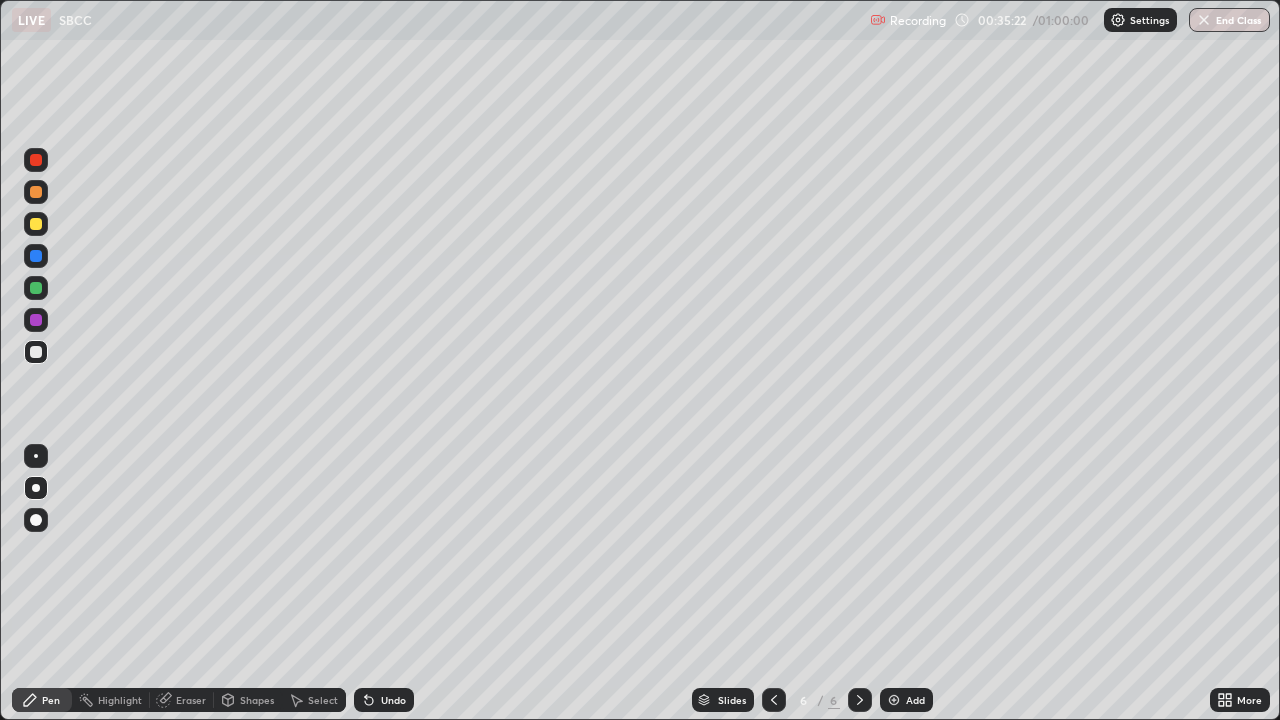 click on "Undo" at bounding box center [393, 700] 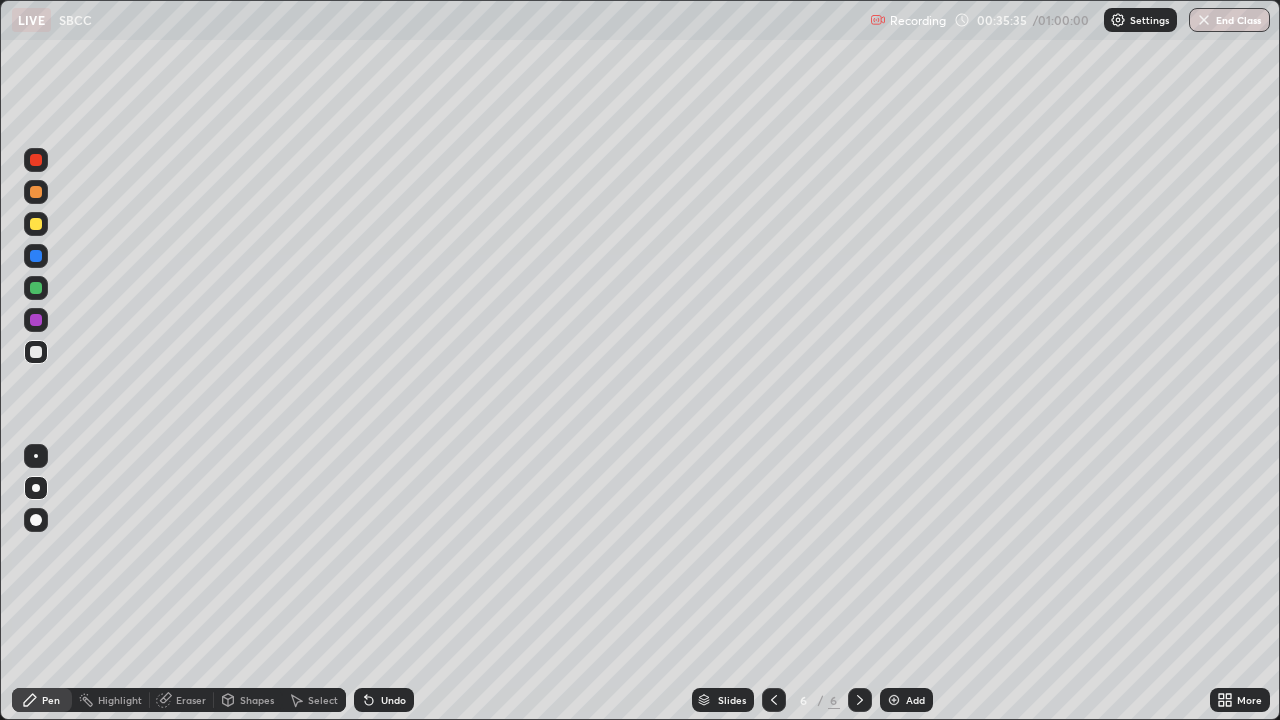click on "Undo" at bounding box center (384, 700) 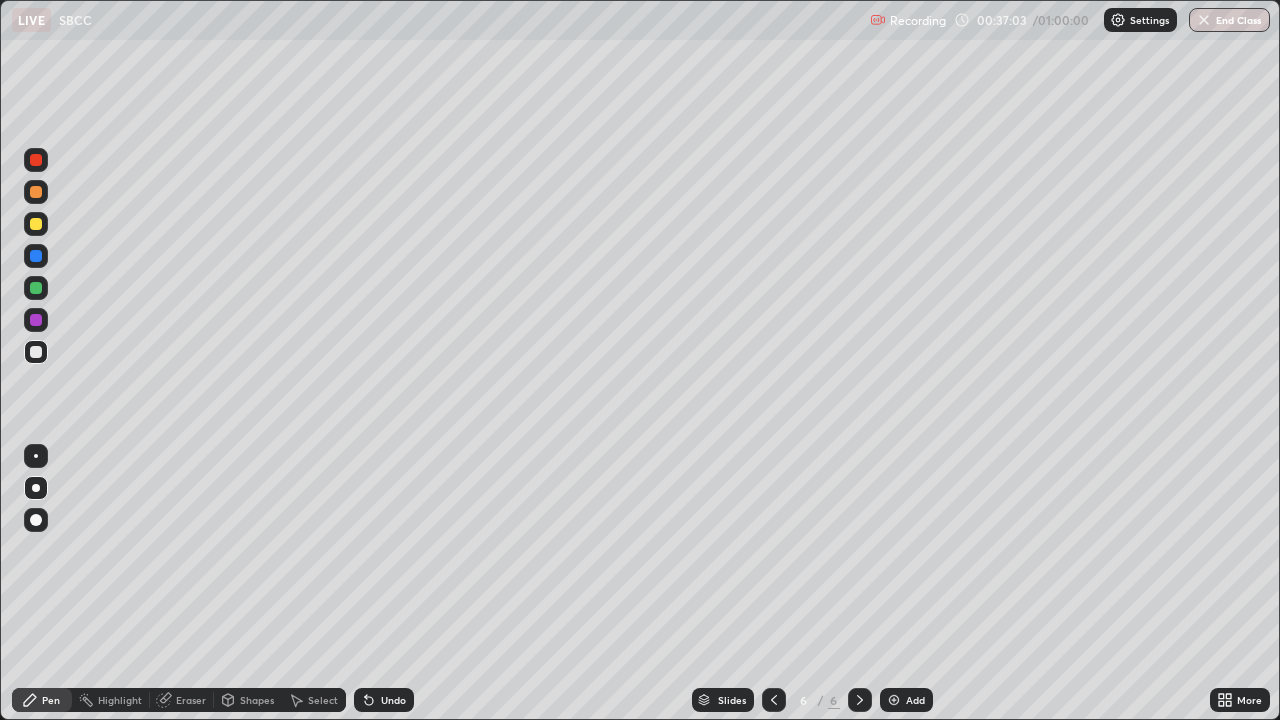 click on "Undo" at bounding box center (384, 700) 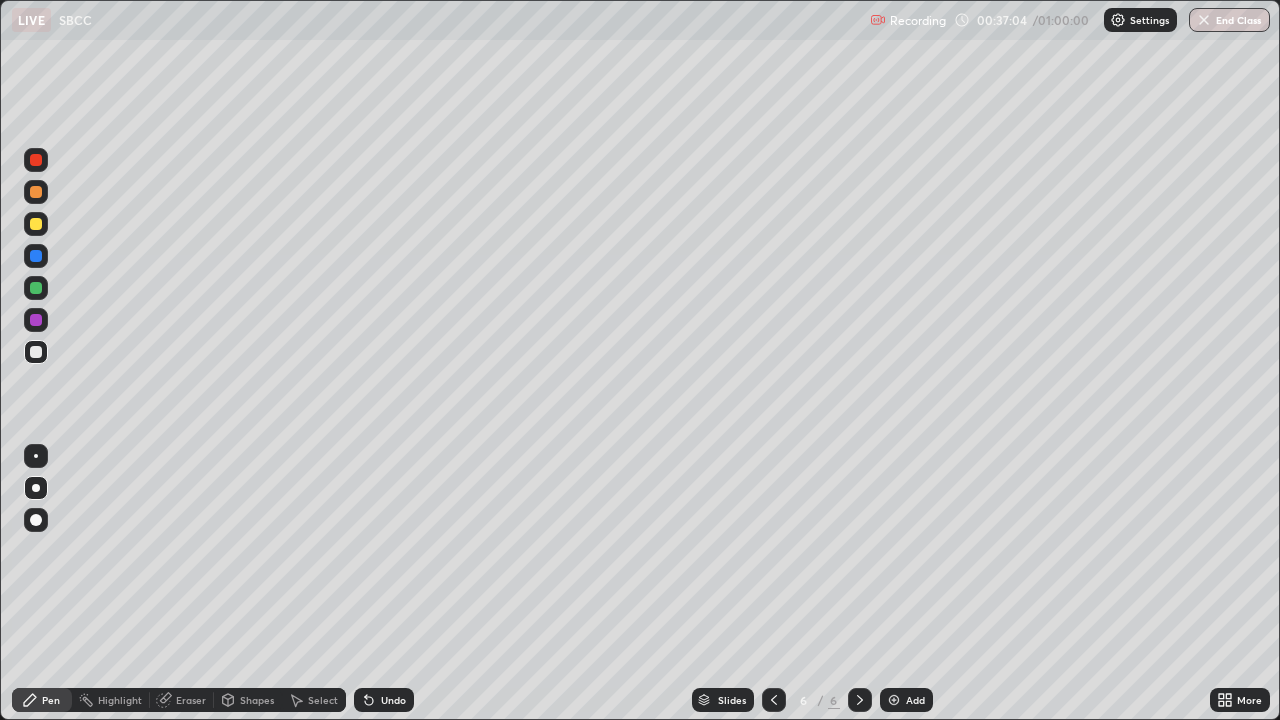 click on "Undo" at bounding box center (384, 700) 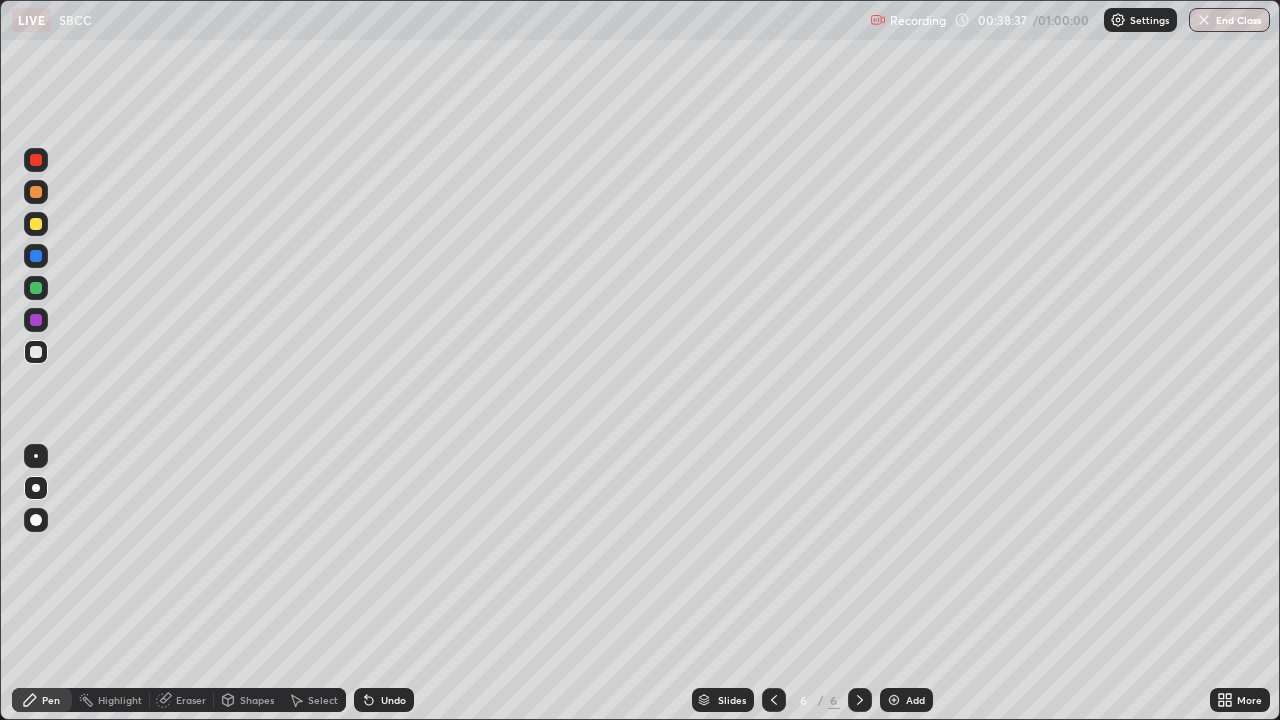click at bounding box center [894, 700] 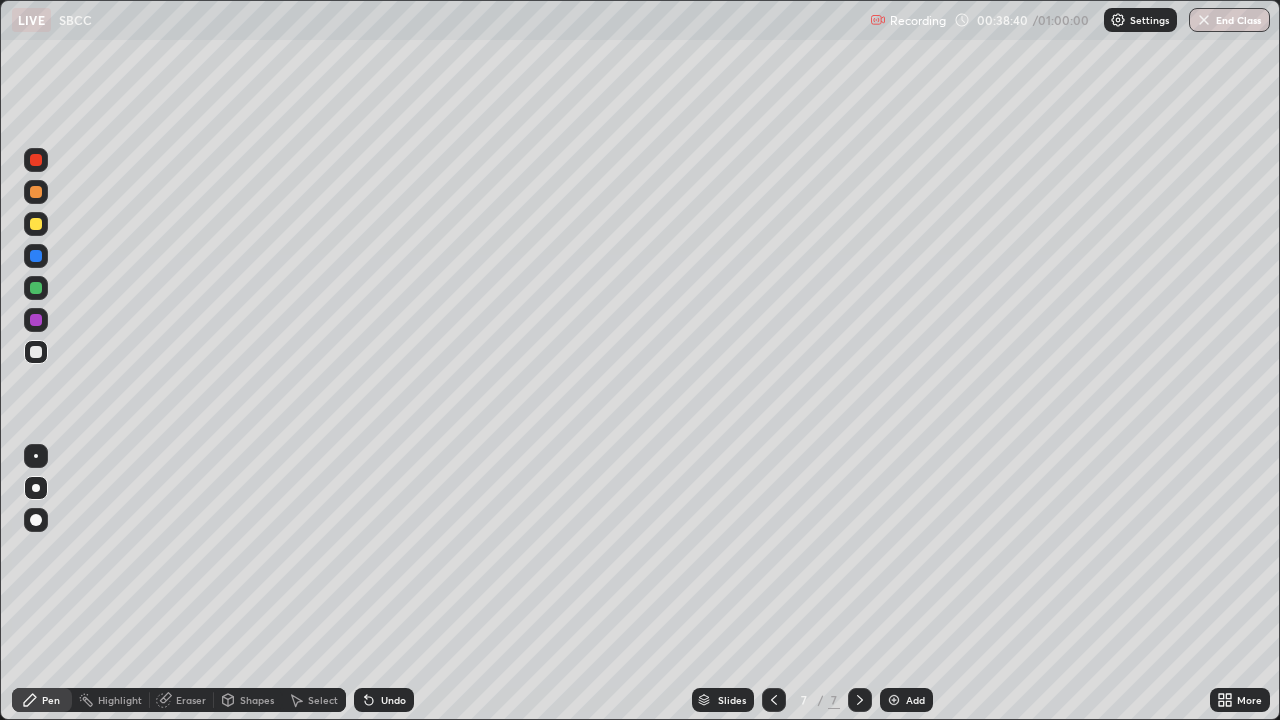 click at bounding box center [36, 224] 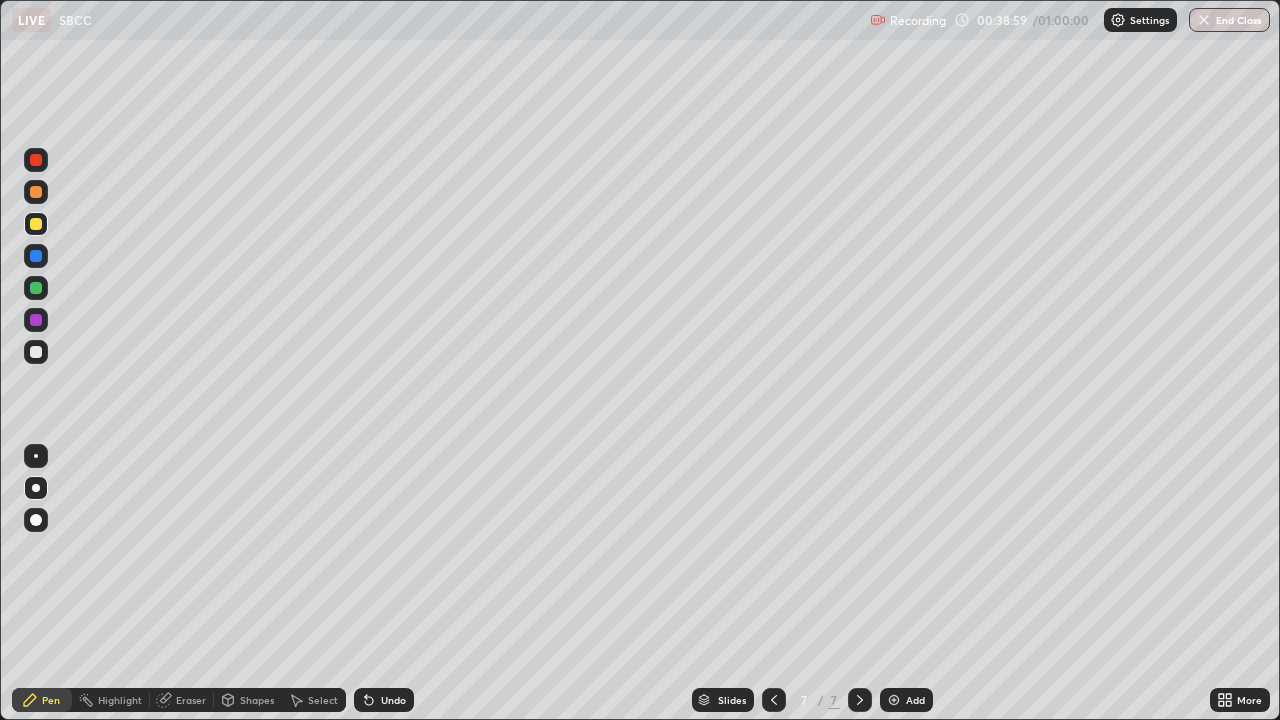 click on "Eraser" at bounding box center [182, 700] 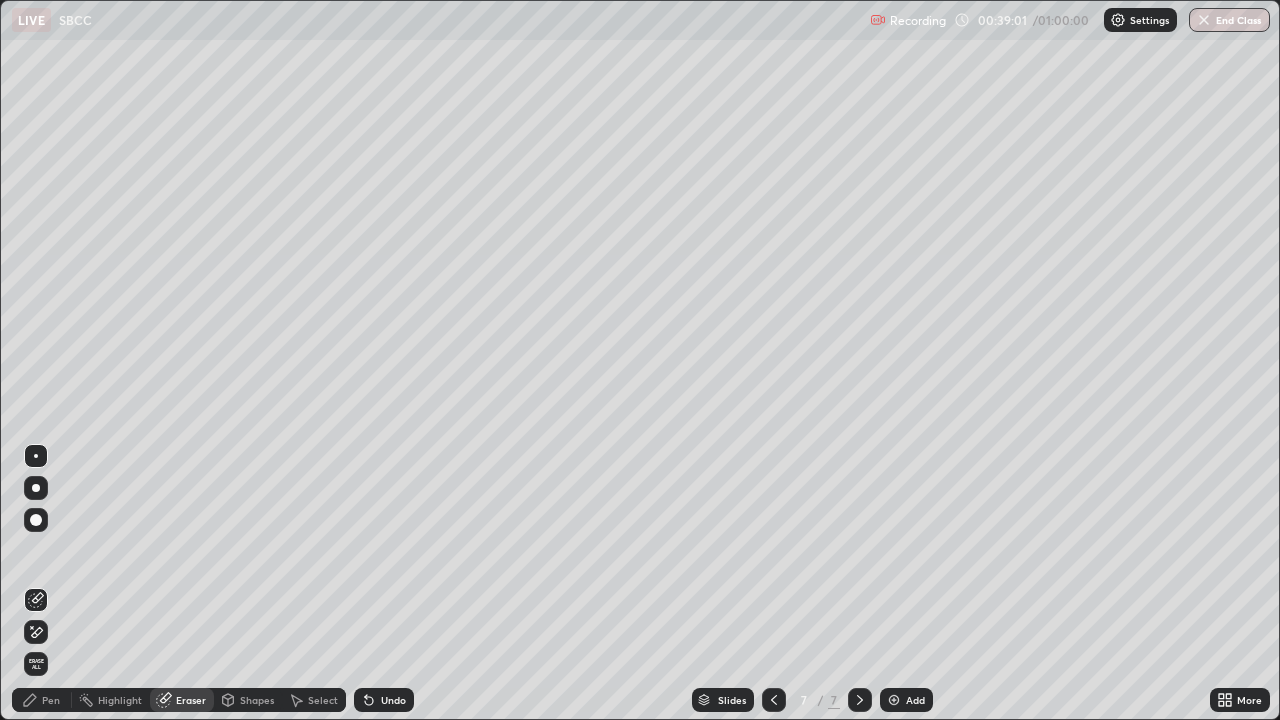 click on "Pen" at bounding box center [42, 700] 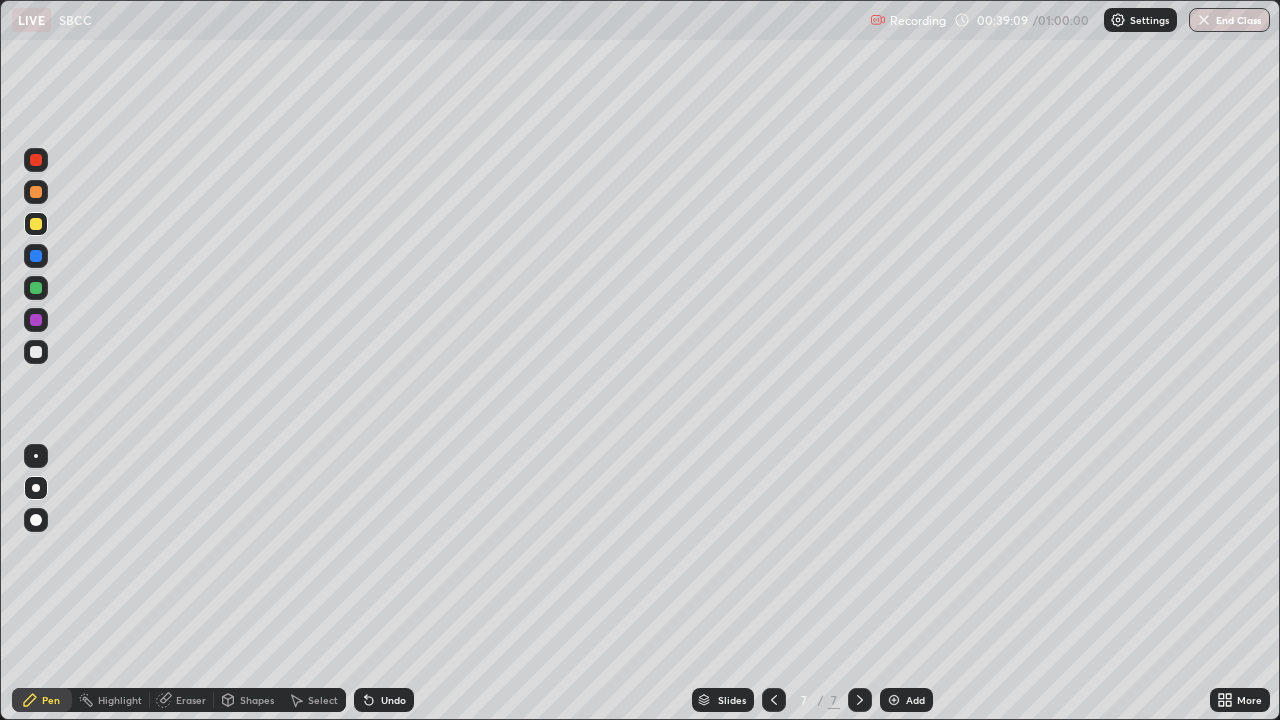 click on "Undo" at bounding box center (384, 700) 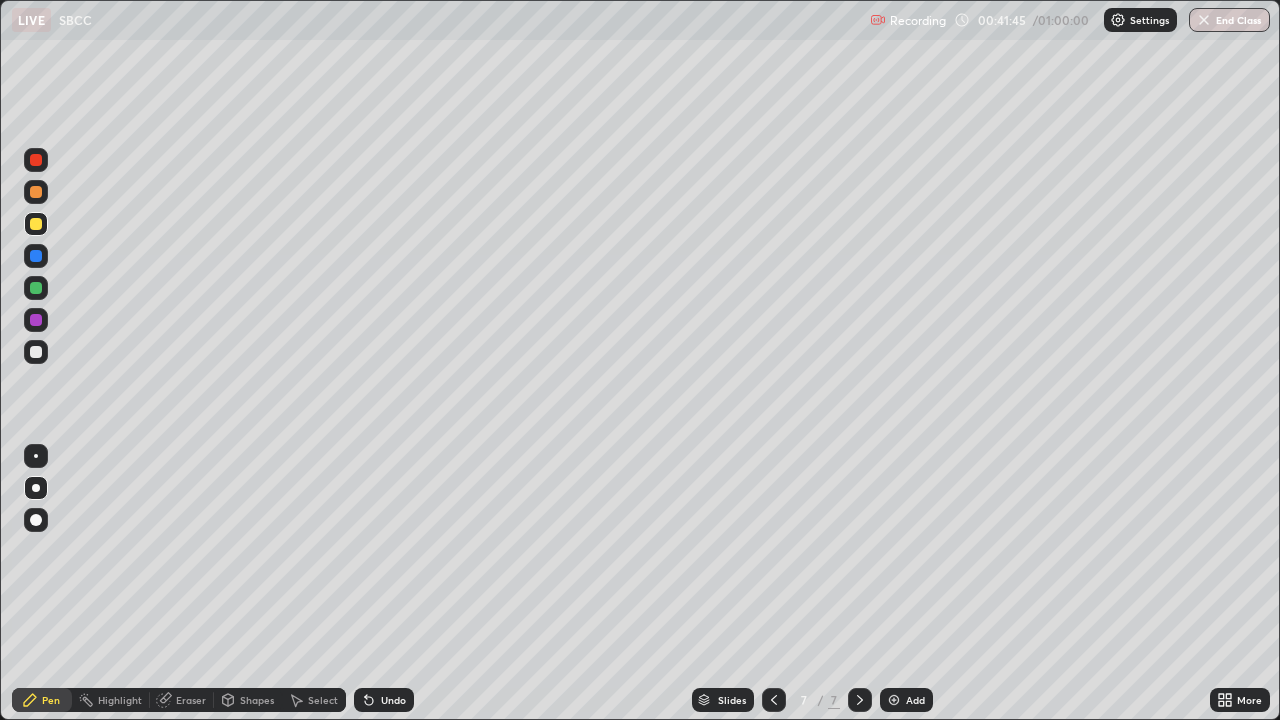 click on "Undo" at bounding box center (393, 700) 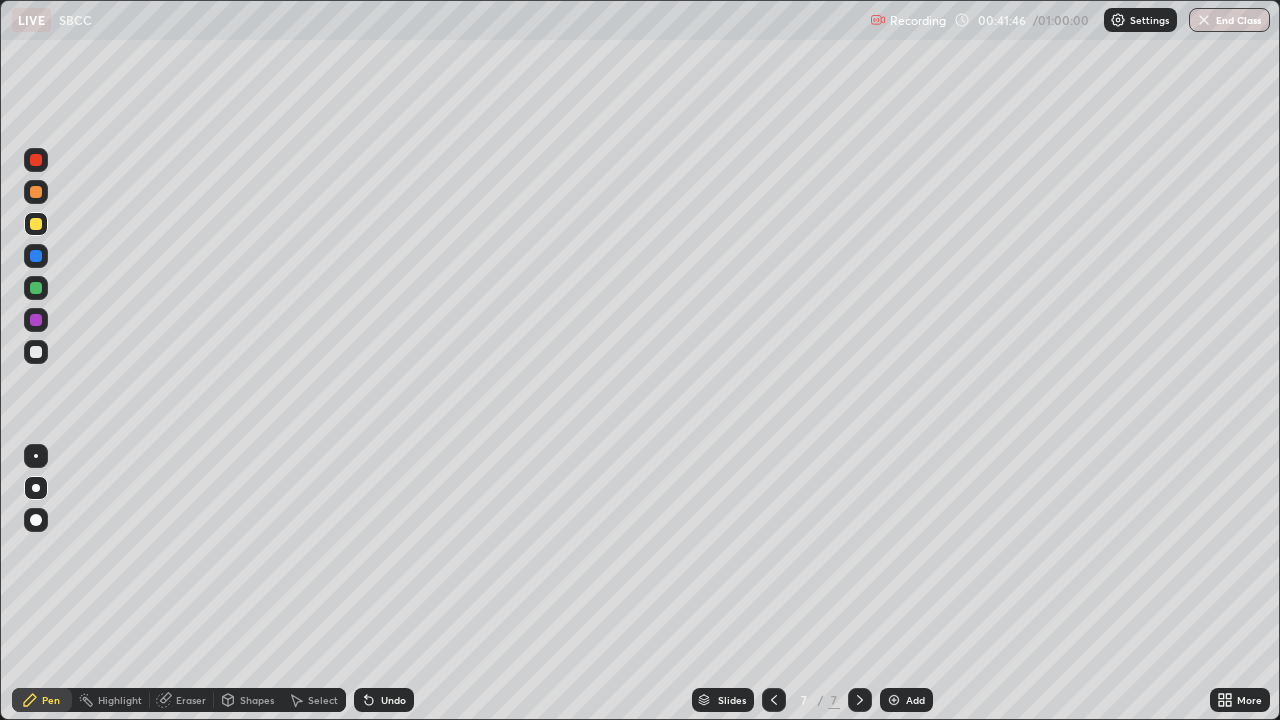 click on "Undo" at bounding box center (393, 700) 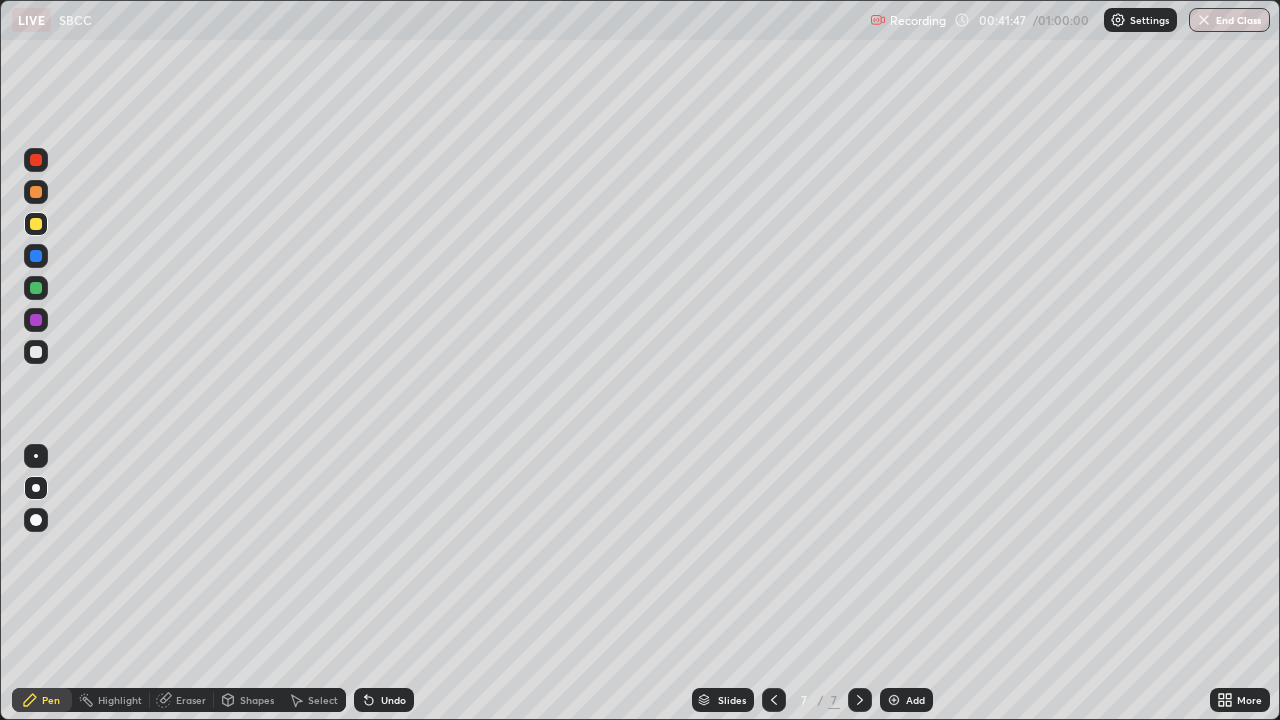 click on "Undo" at bounding box center (393, 700) 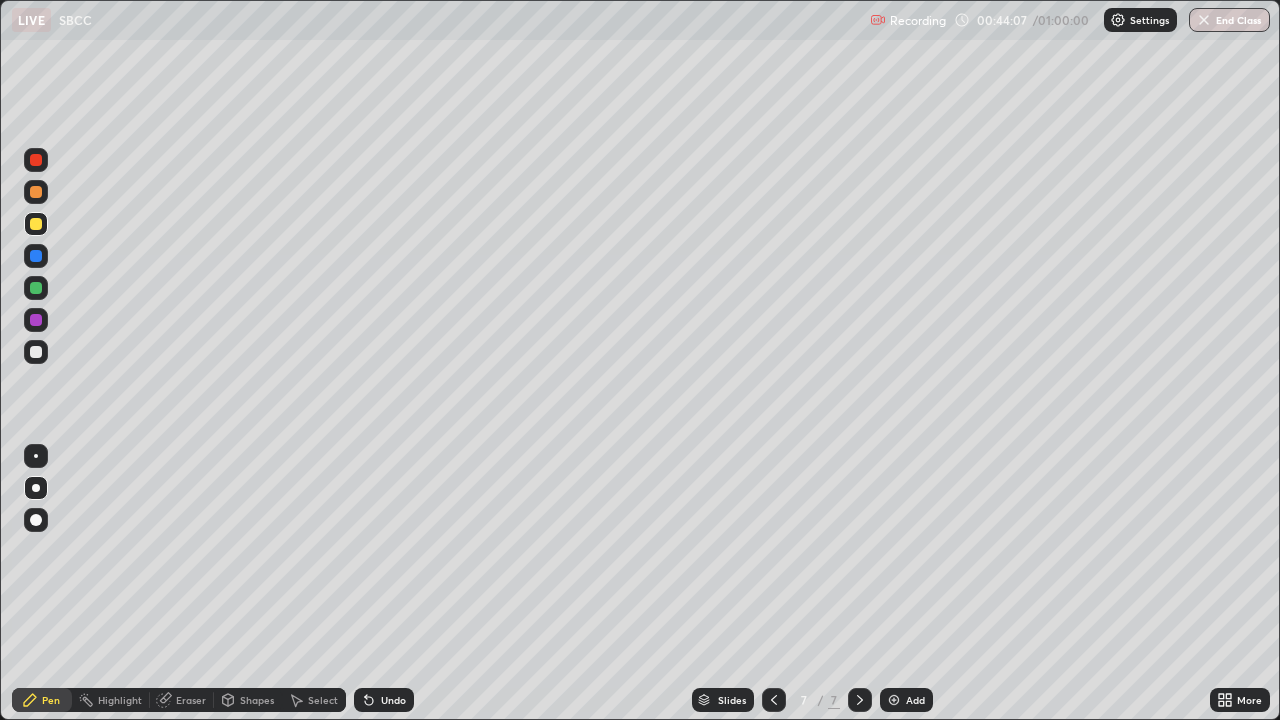 click 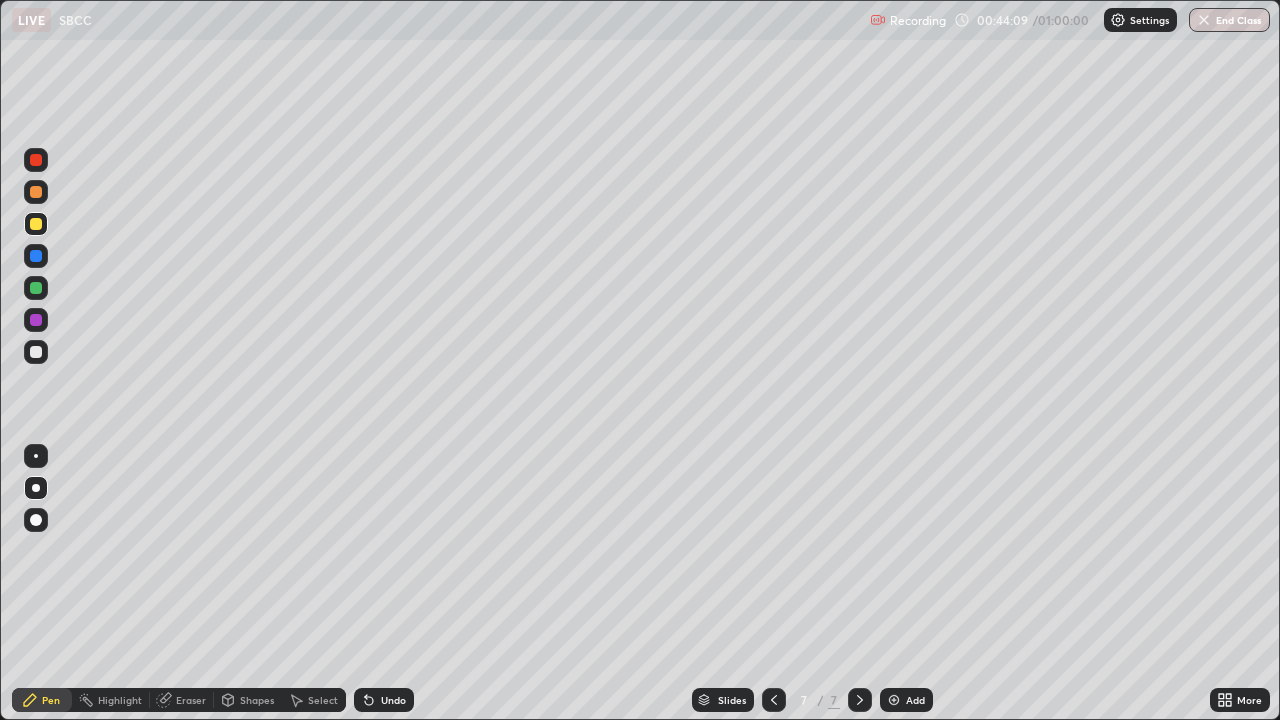 click on "Add" at bounding box center [915, 700] 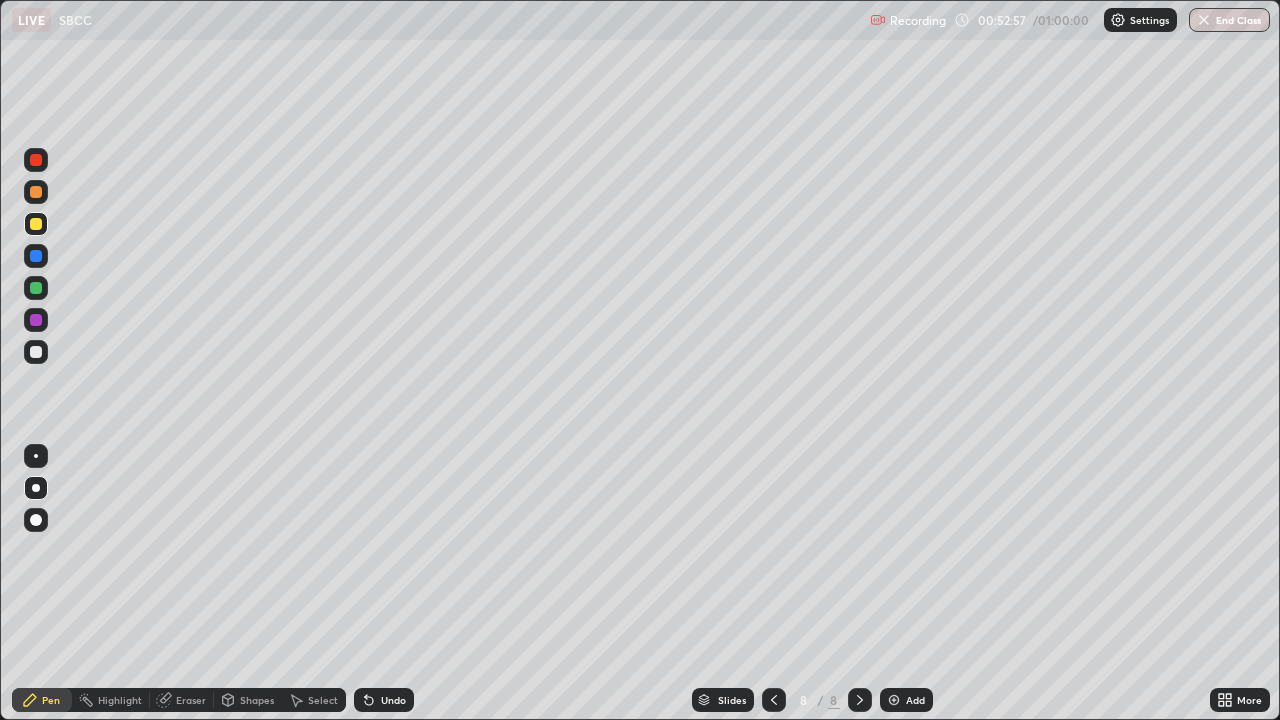 click on "Add" at bounding box center [906, 700] 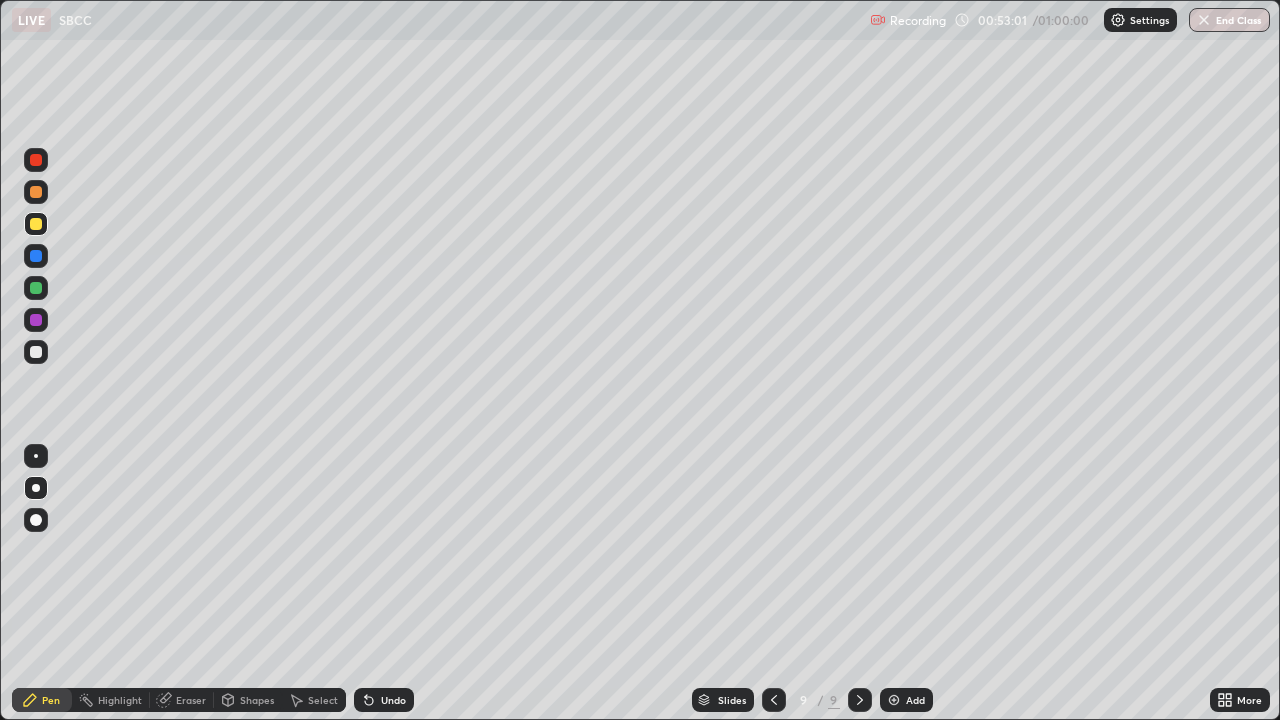click on "Undo" at bounding box center [384, 700] 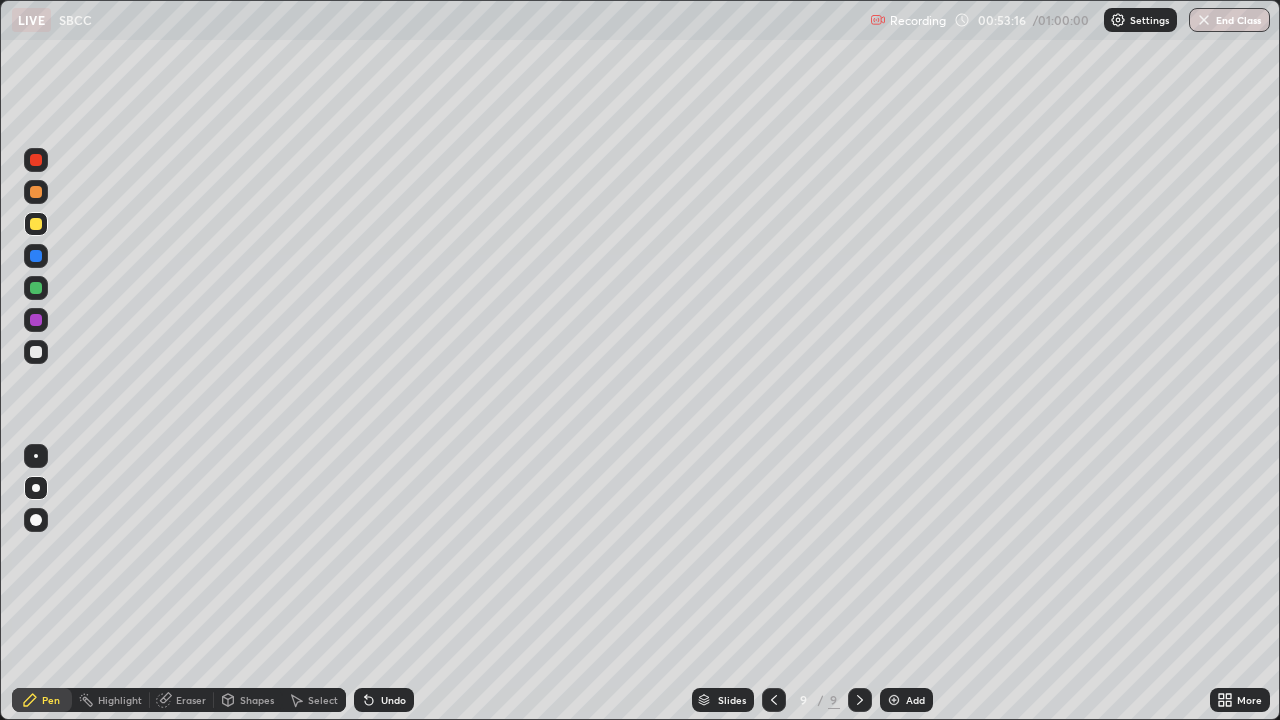 click on "Undo" at bounding box center [393, 700] 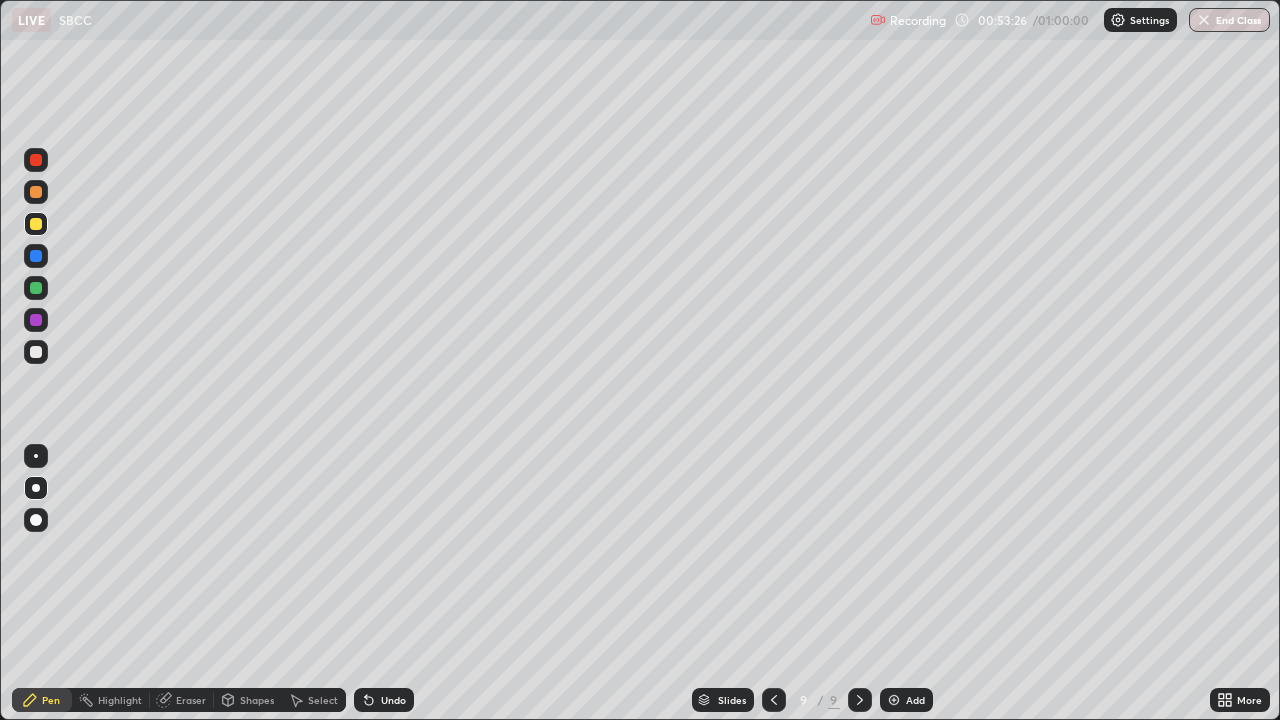 click at bounding box center [36, 320] 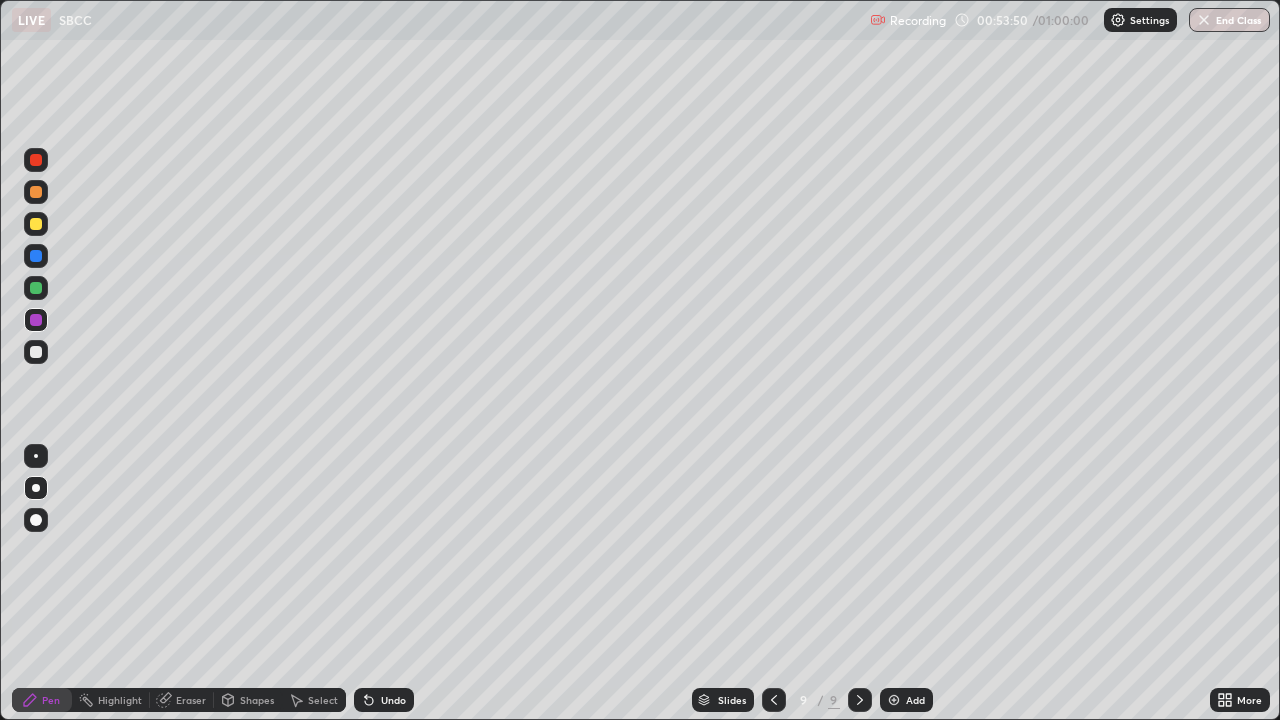 click at bounding box center [36, 352] 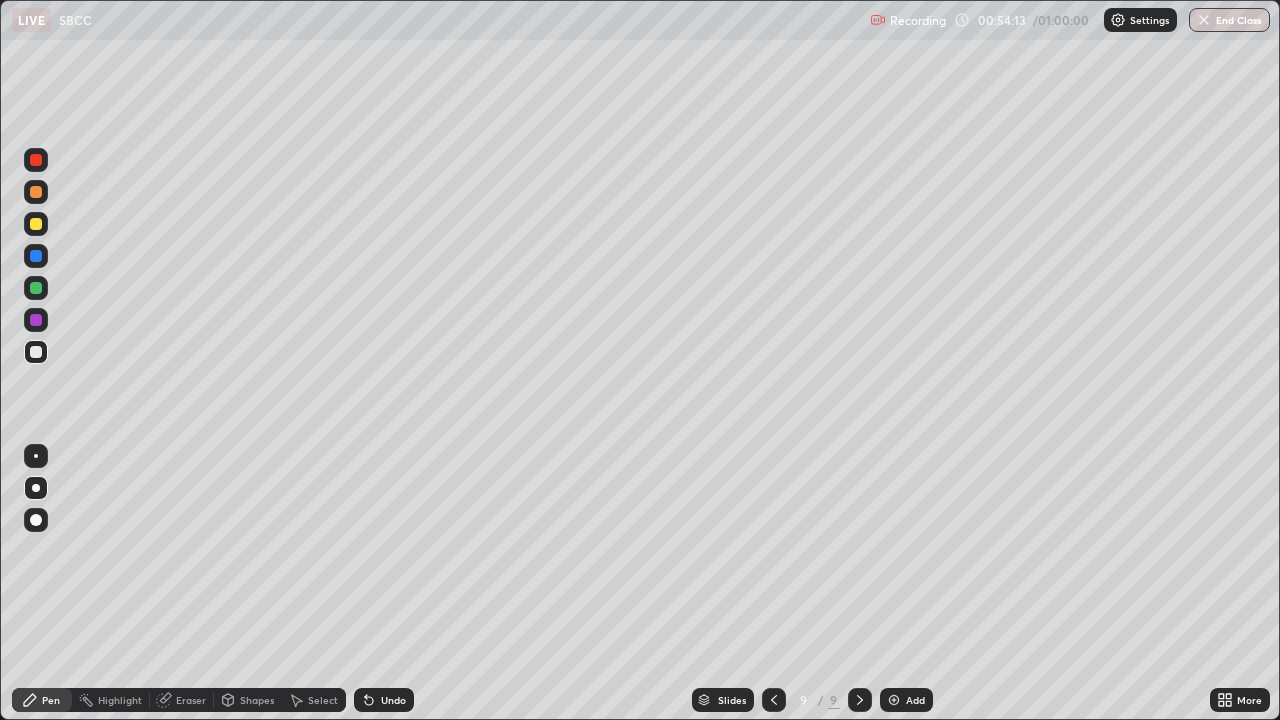 click on "Slides 9 / 9 Add" at bounding box center (812, 700) 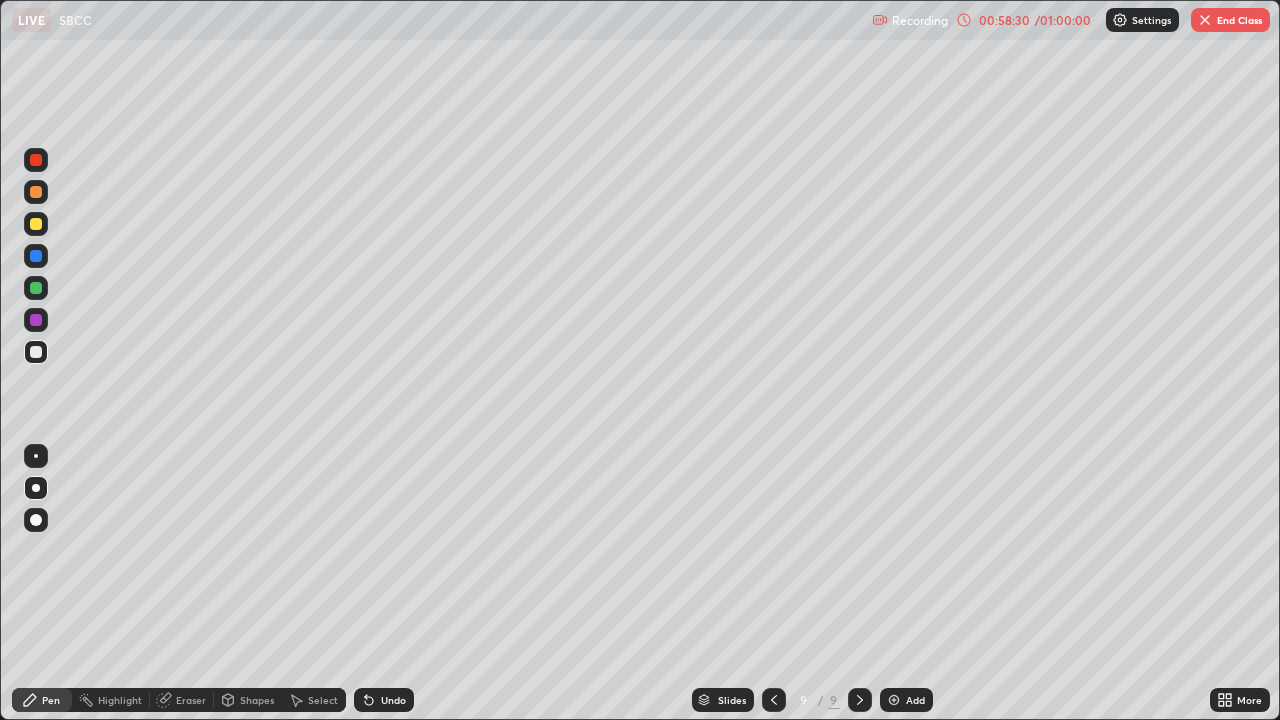 click on "Undo" at bounding box center (393, 700) 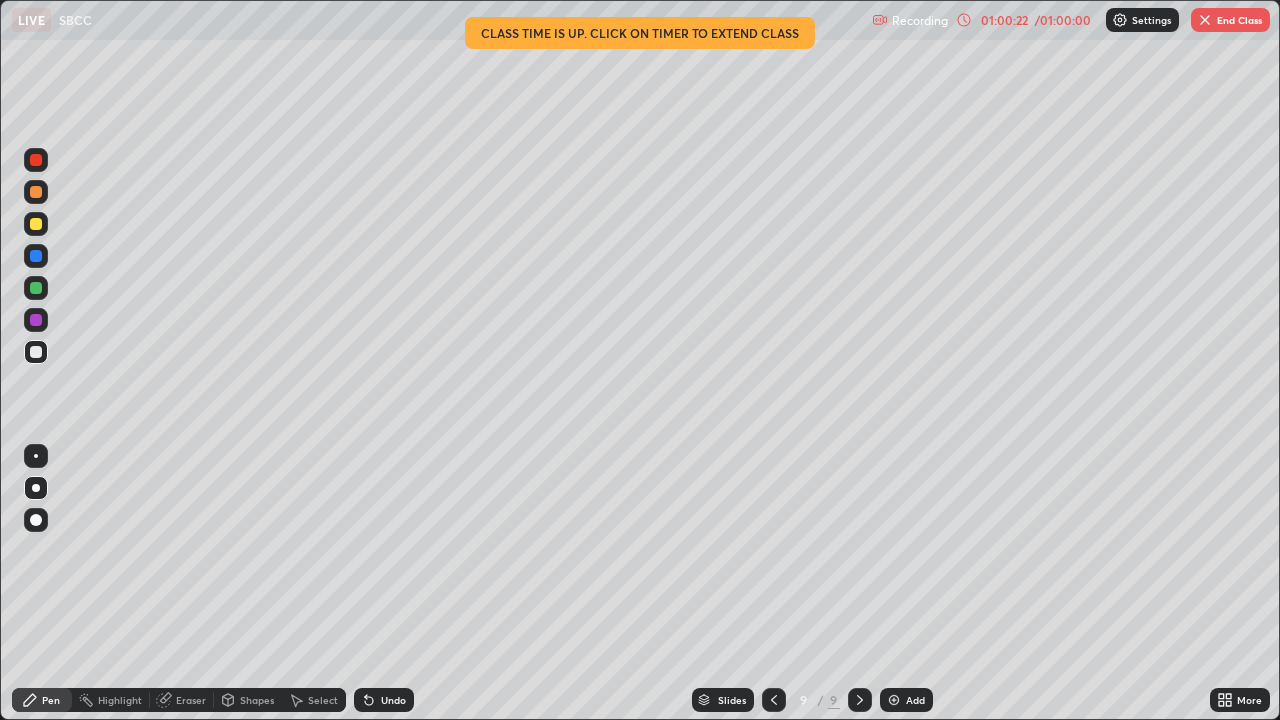 click at bounding box center (894, 700) 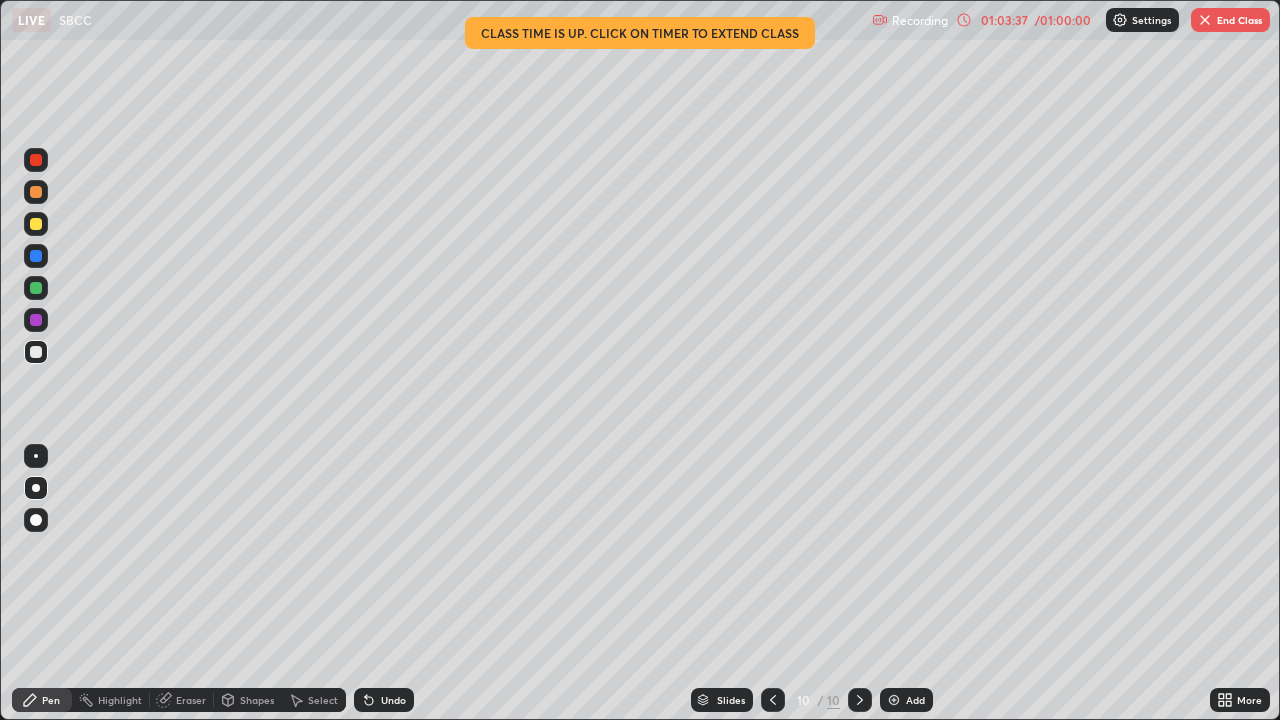 click on "End Class" at bounding box center (1230, 20) 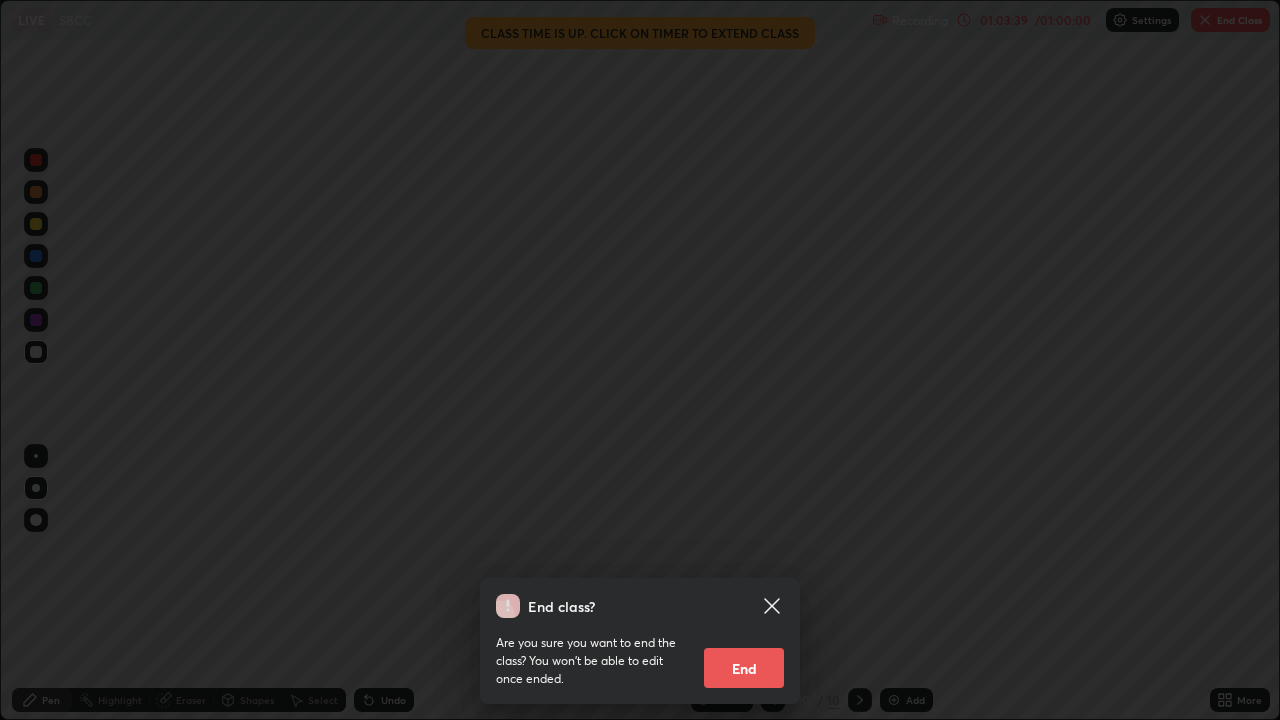 click on "End" at bounding box center (744, 668) 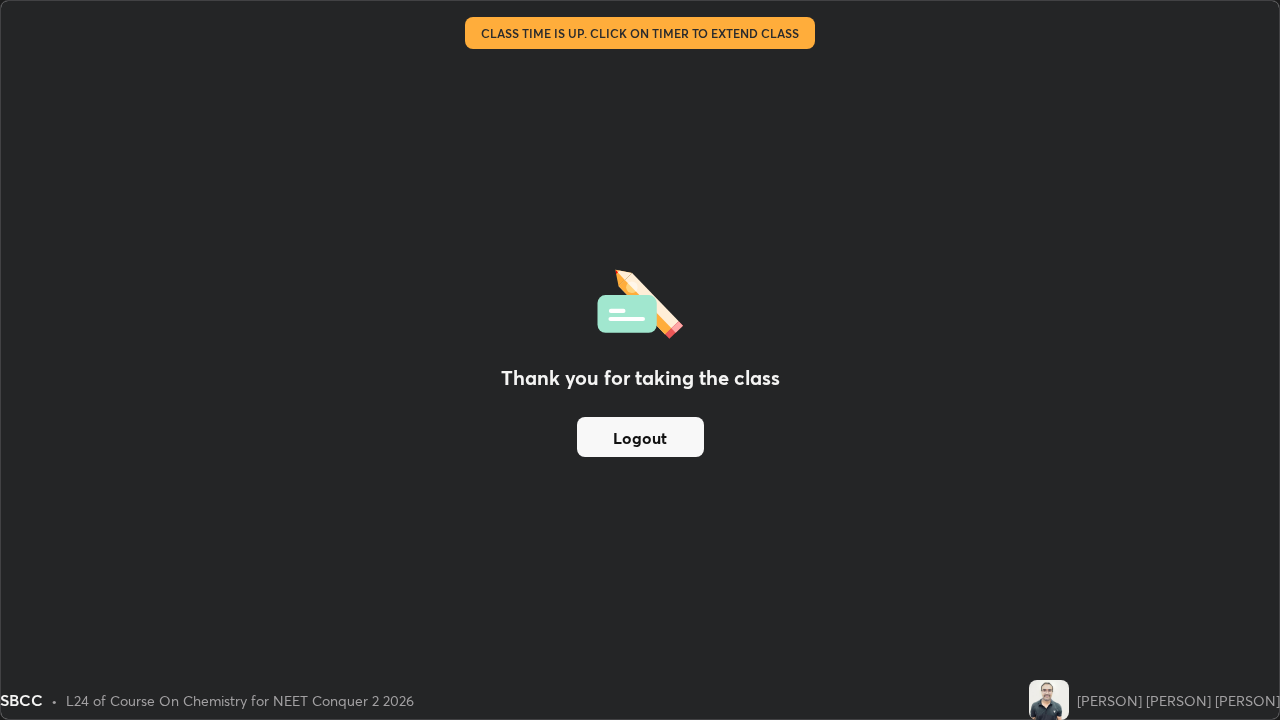 click on "End class? Are you sure you want to end the class? You won’t be able to edit once ended. End" at bounding box center [640, 1080] 